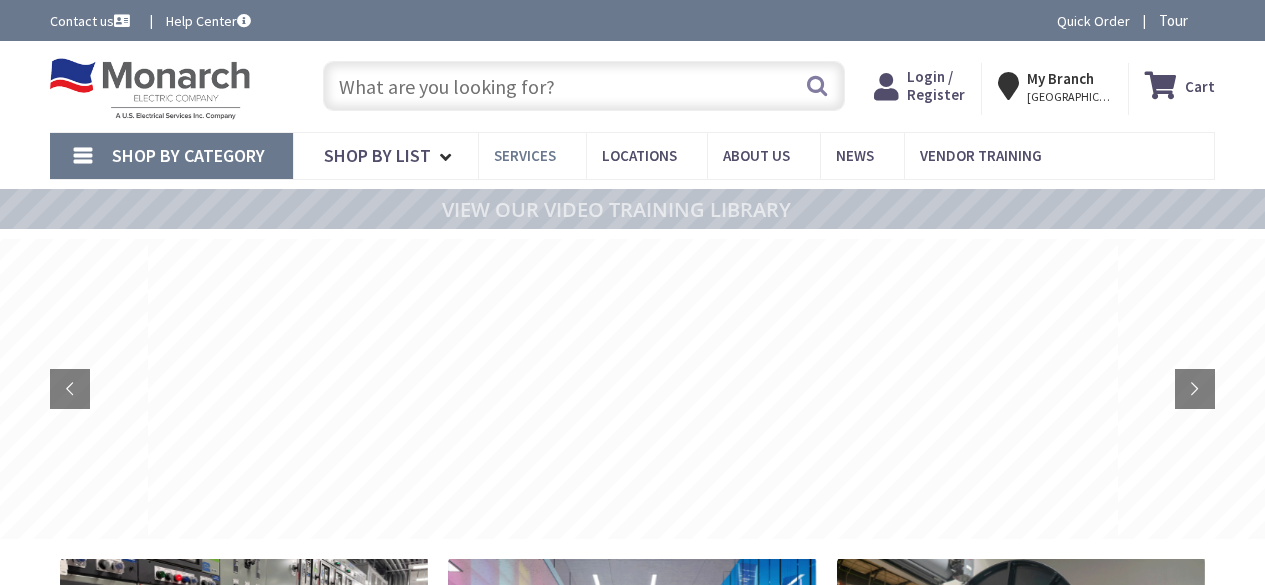 scroll, scrollTop: 0, scrollLeft: 0, axis: both 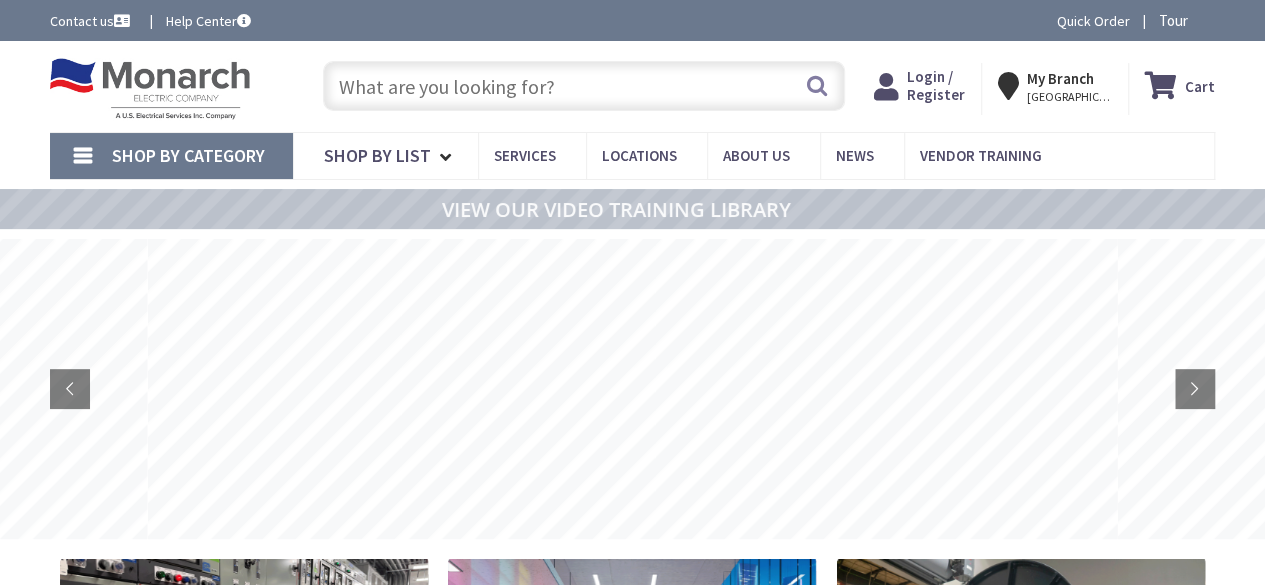 type on "Mayon, [GEOGRAPHIC_DATA], 1940 [GEOGRAPHIC_DATA], [GEOGRAPHIC_DATA]" 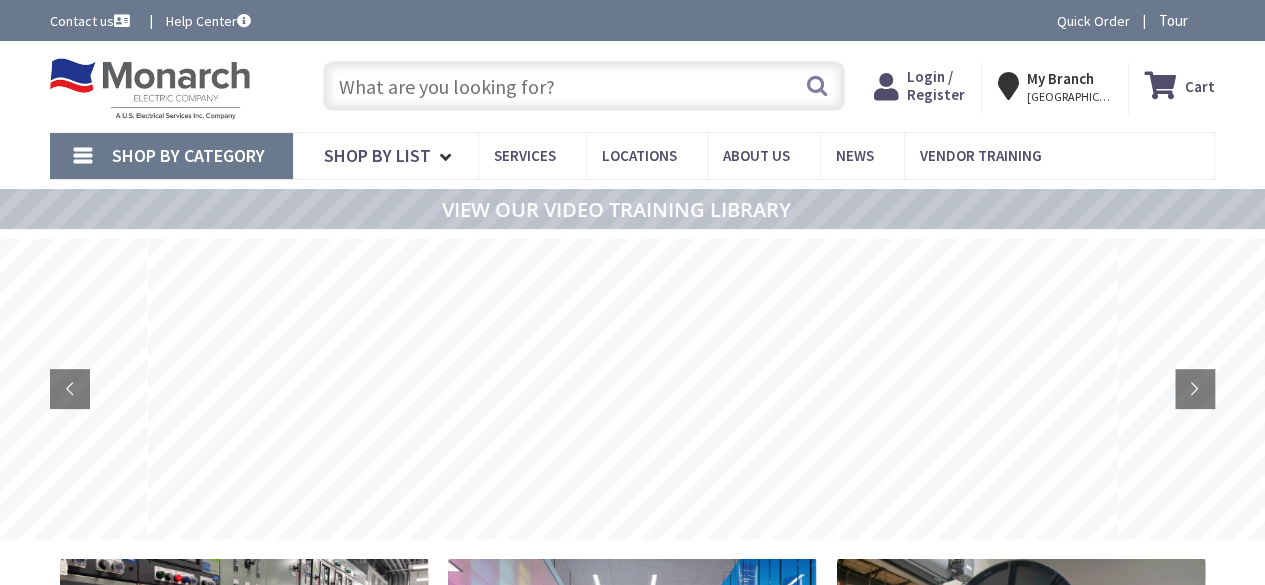 scroll, scrollTop: 0, scrollLeft: 0, axis: both 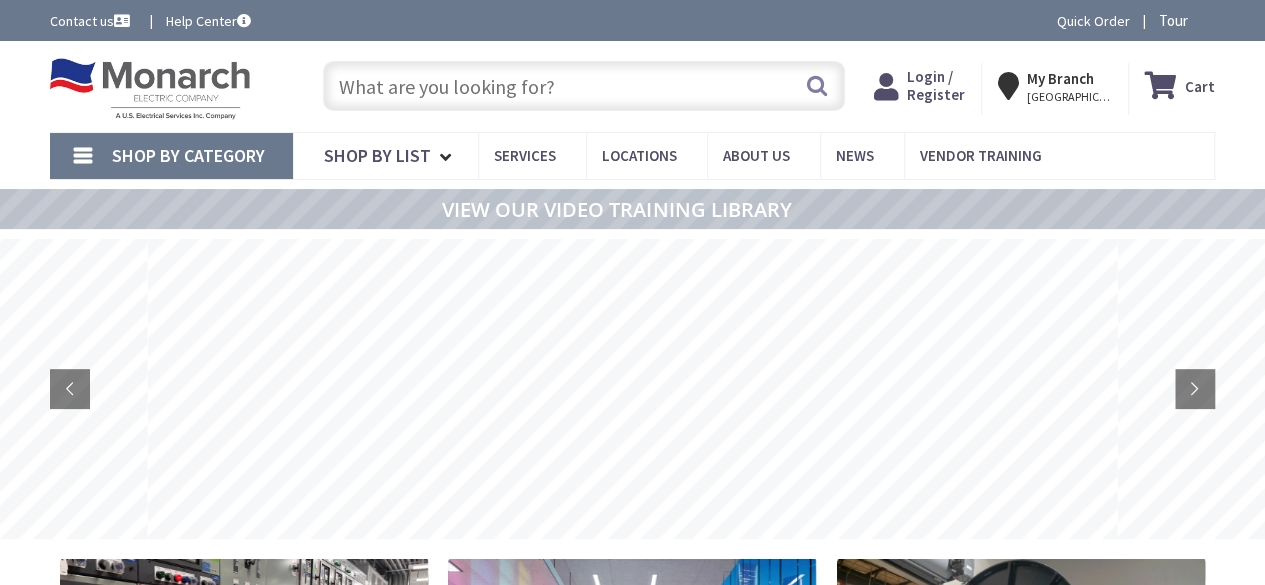 click at bounding box center (584, 86) 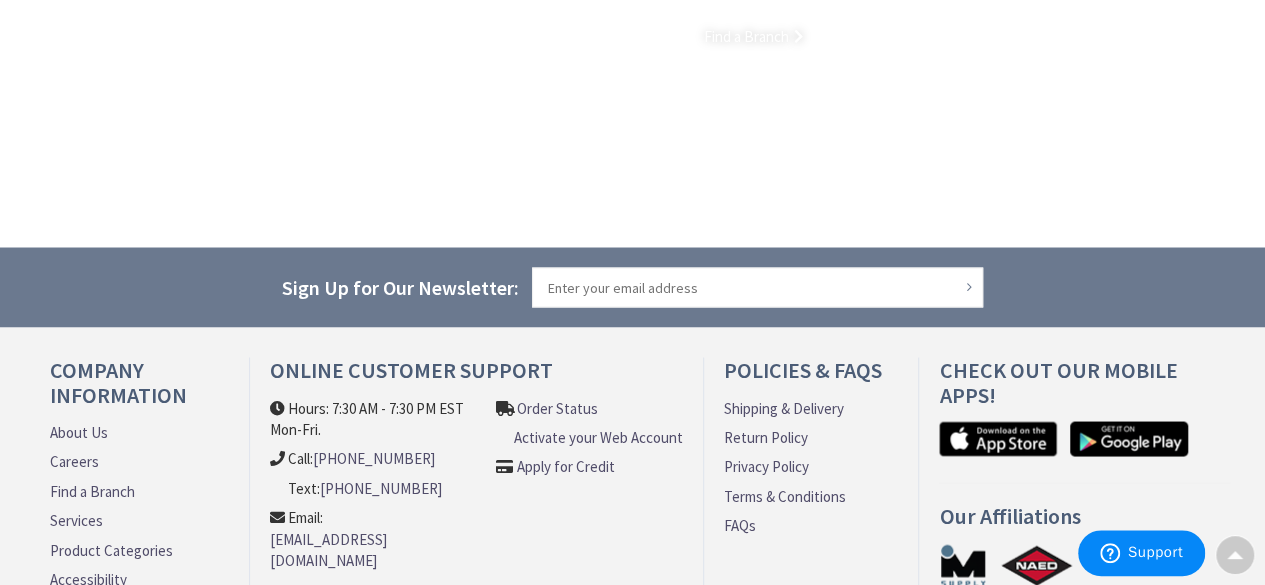 scroll, scrollTop: 1824, scrollLeft: 0, axis: vertical 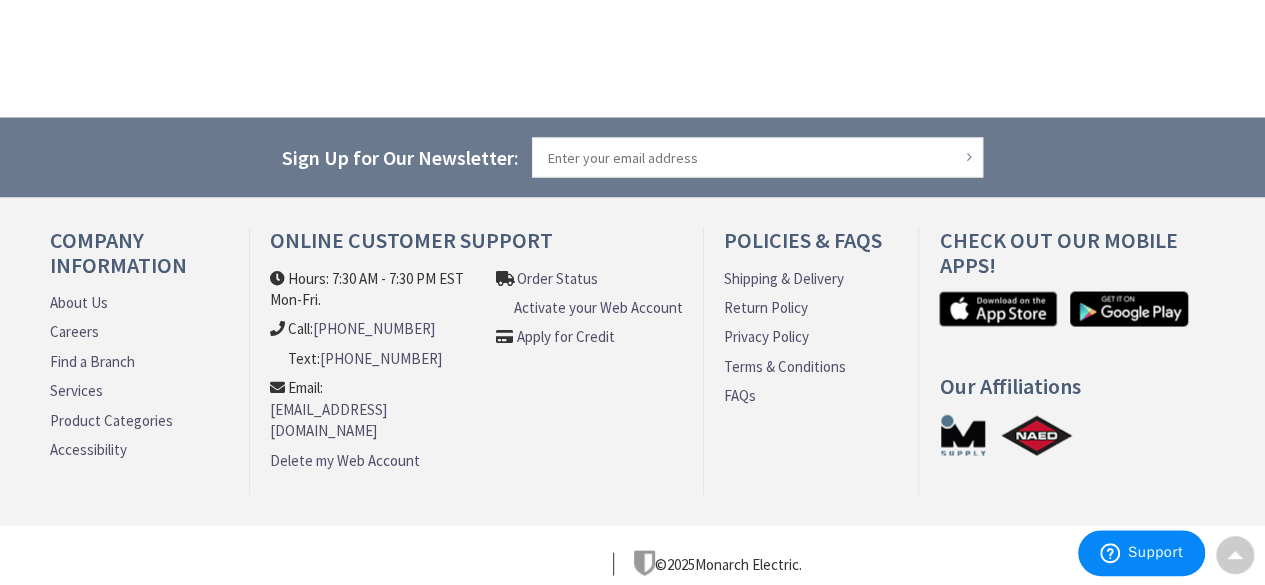 click on "Find a Branch" at bounding box center (92, 360) 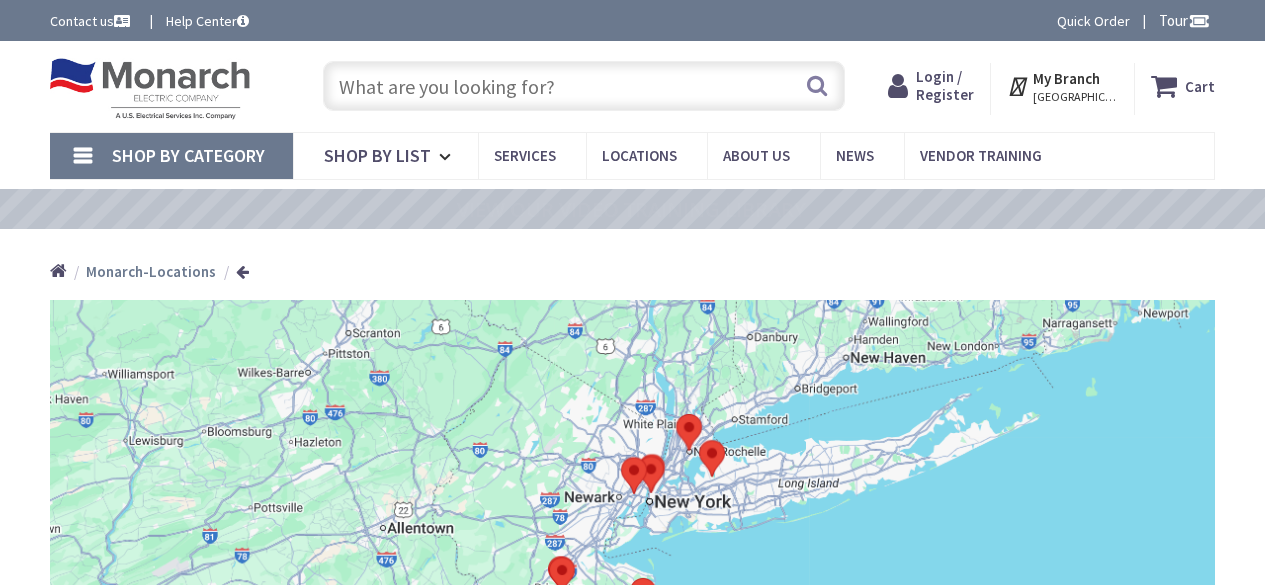 scroll, scrollTop: 0, scrollLeft: 0, axis: both 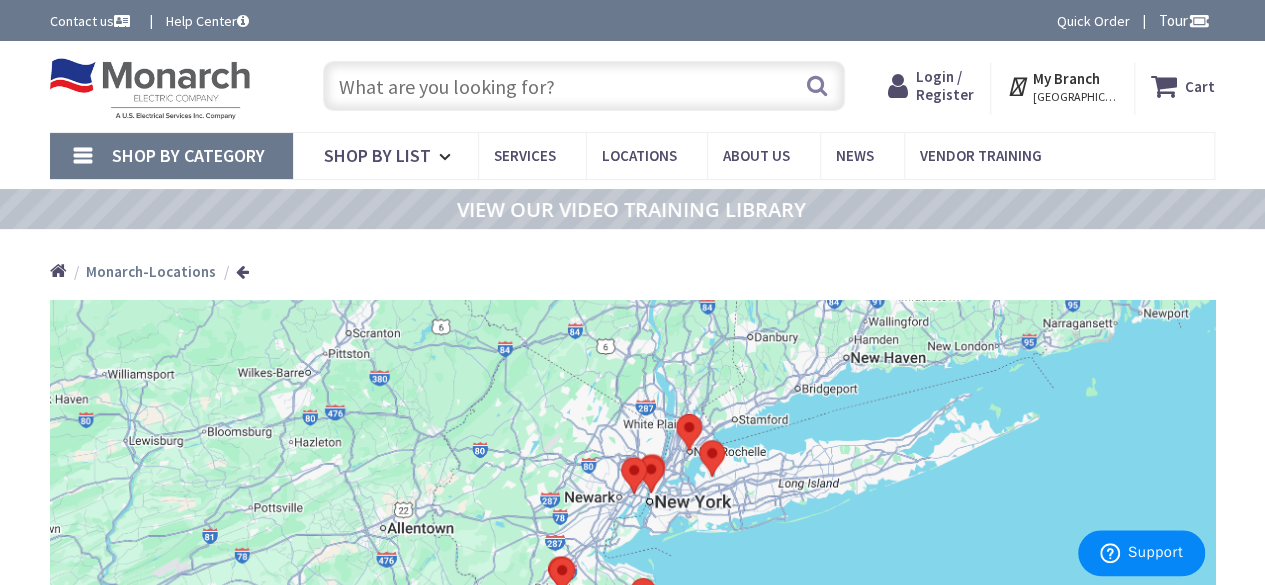 click at bounding box center [699, 440] 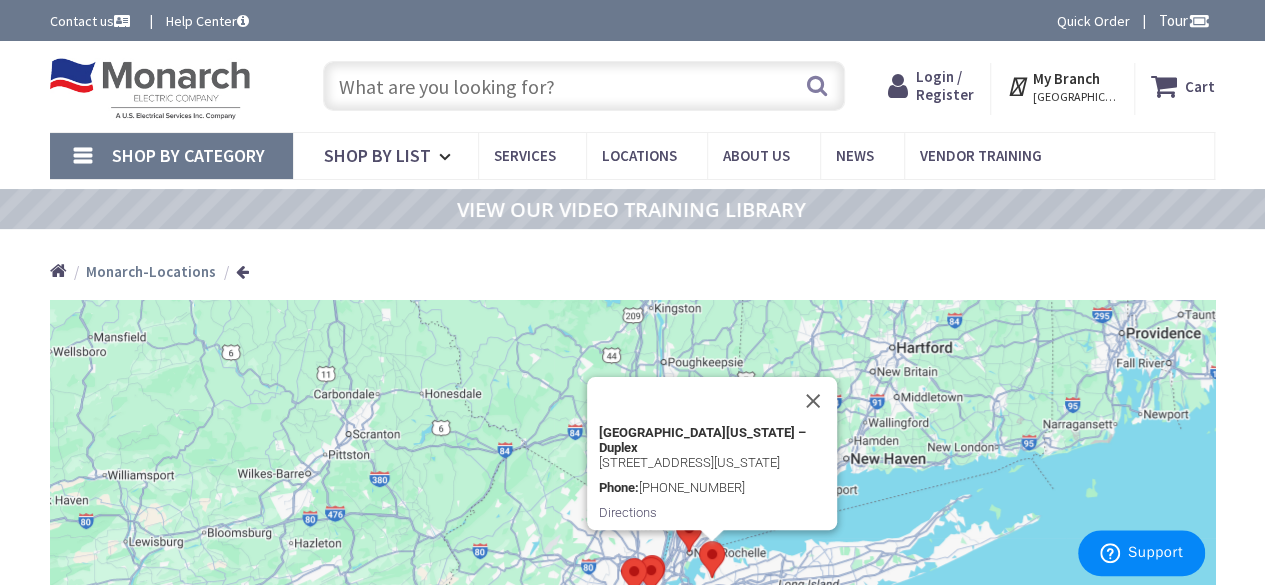click at bounding box center (584, 86) 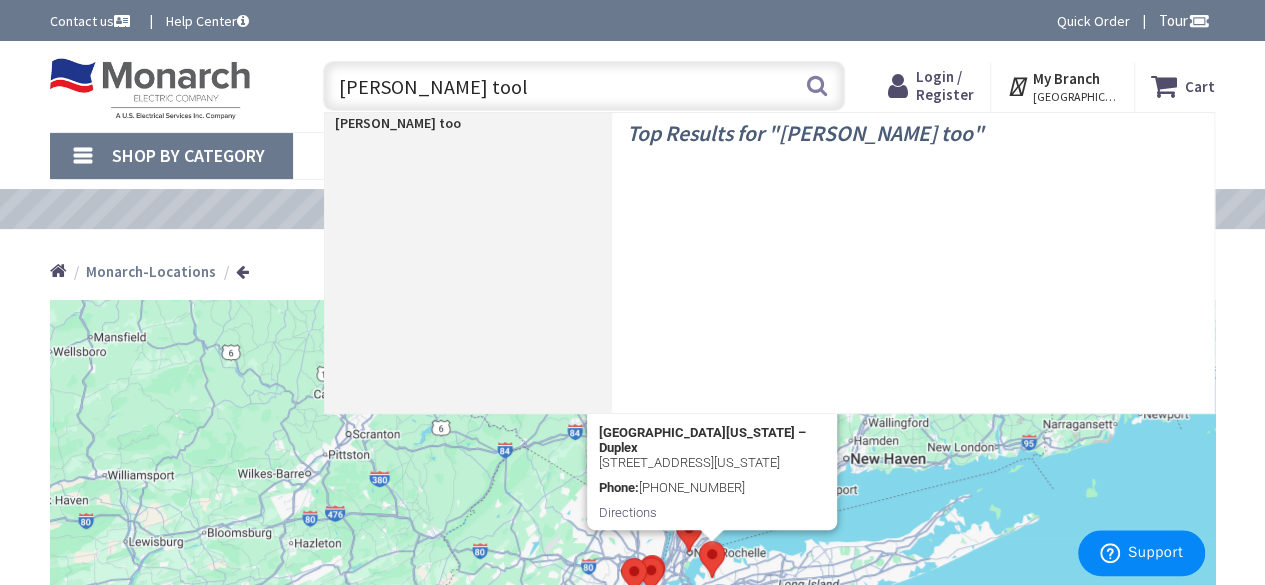 type on "[PERSON_NAME] tools" 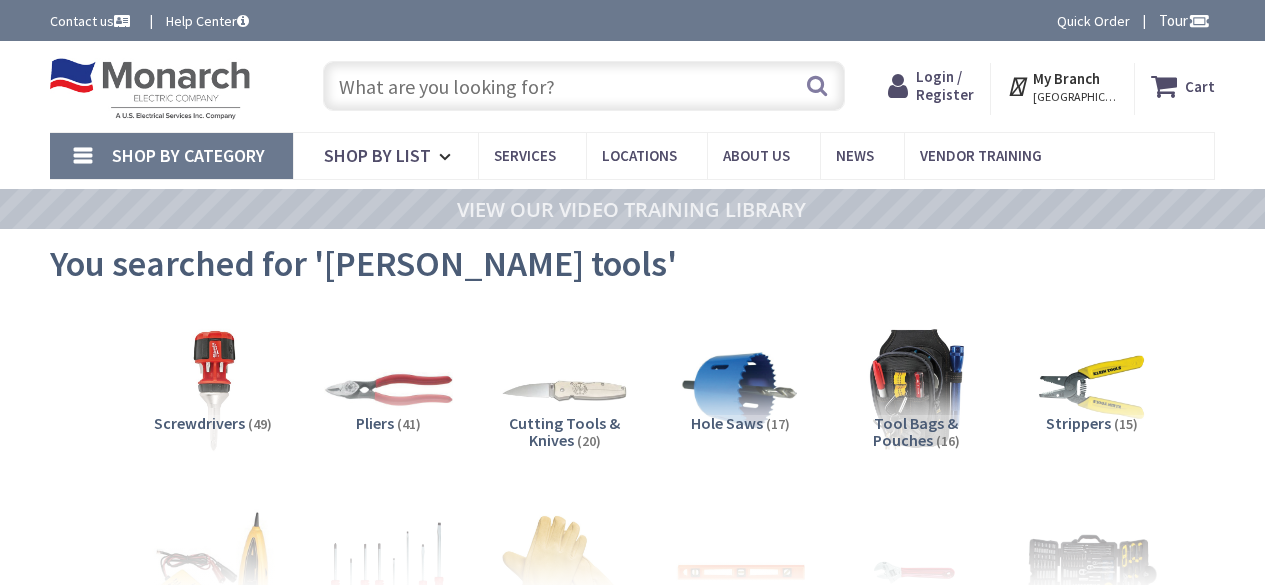 scroll, scrollTop: 0, scrollLeft: 0, axis: both 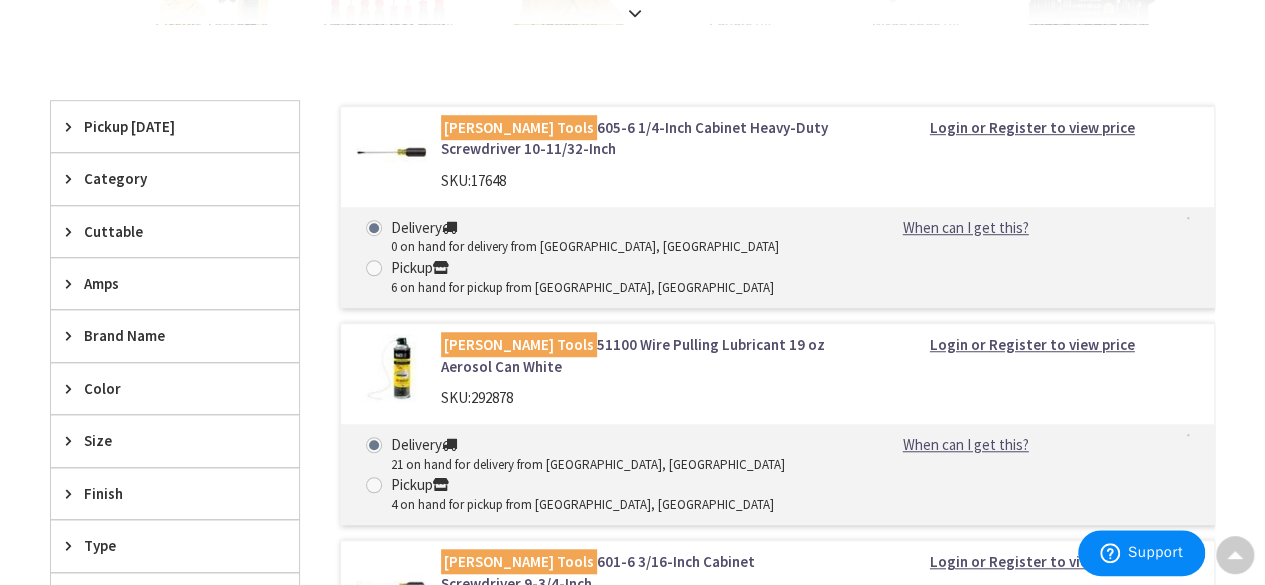 click at bounding box center [73, 335] 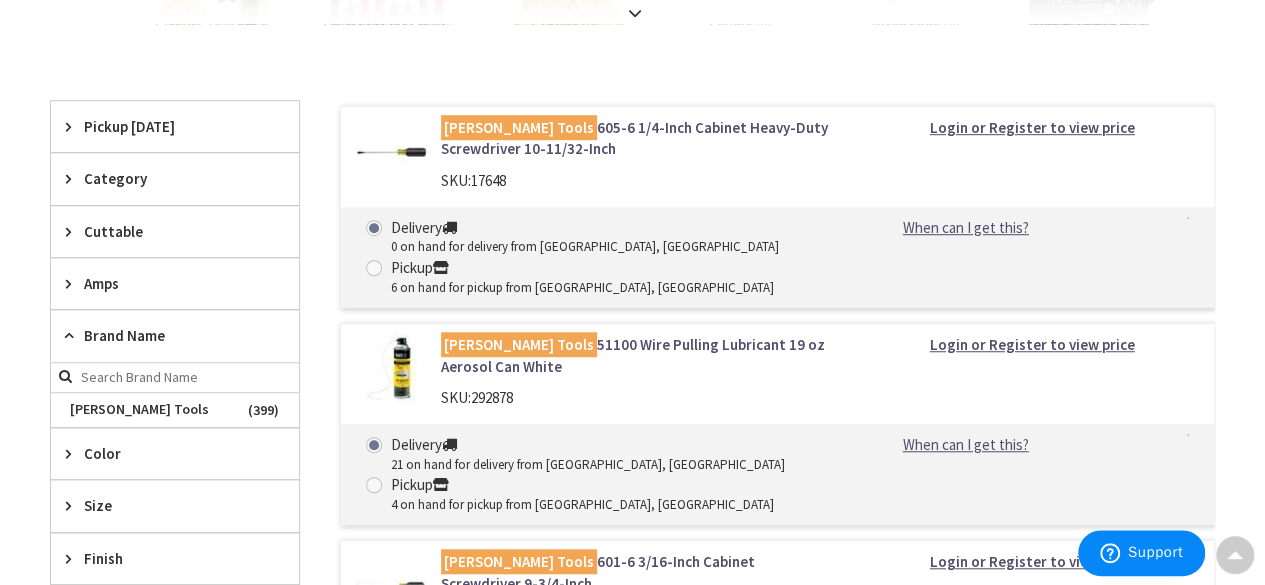 click on "View Subcategories
Screwdrivers
(49)
Pliers
(41)
Cutting Tools & Knives
(20)
Hole Saws
(17)
(16)" at bounding box center (632, 2117) 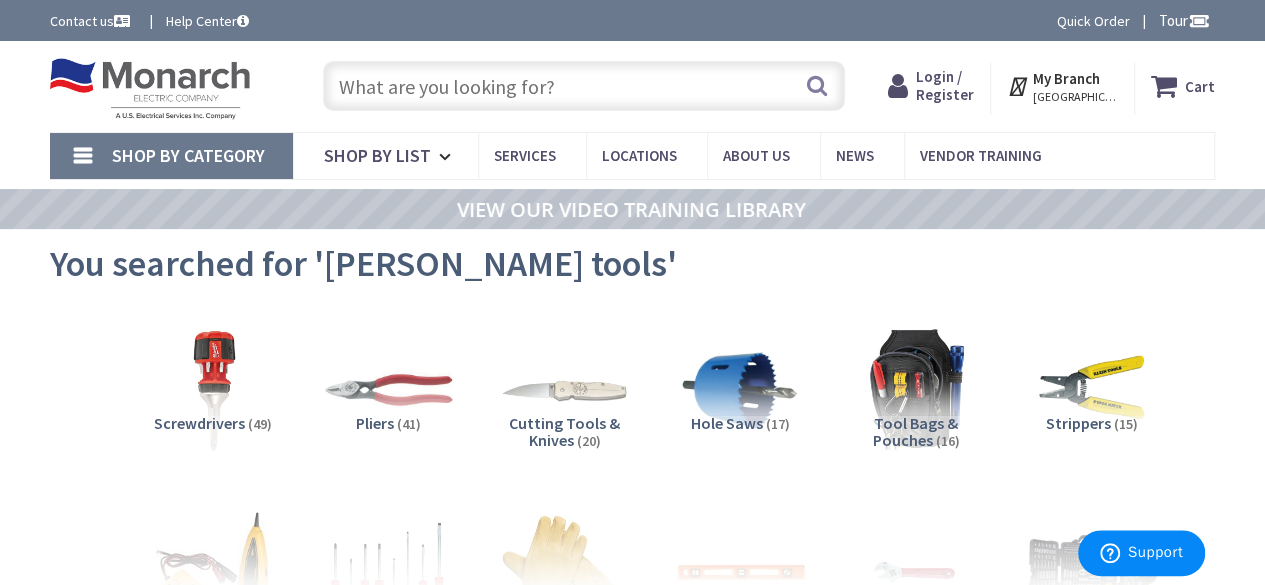 click at bounding box center (584, 86) 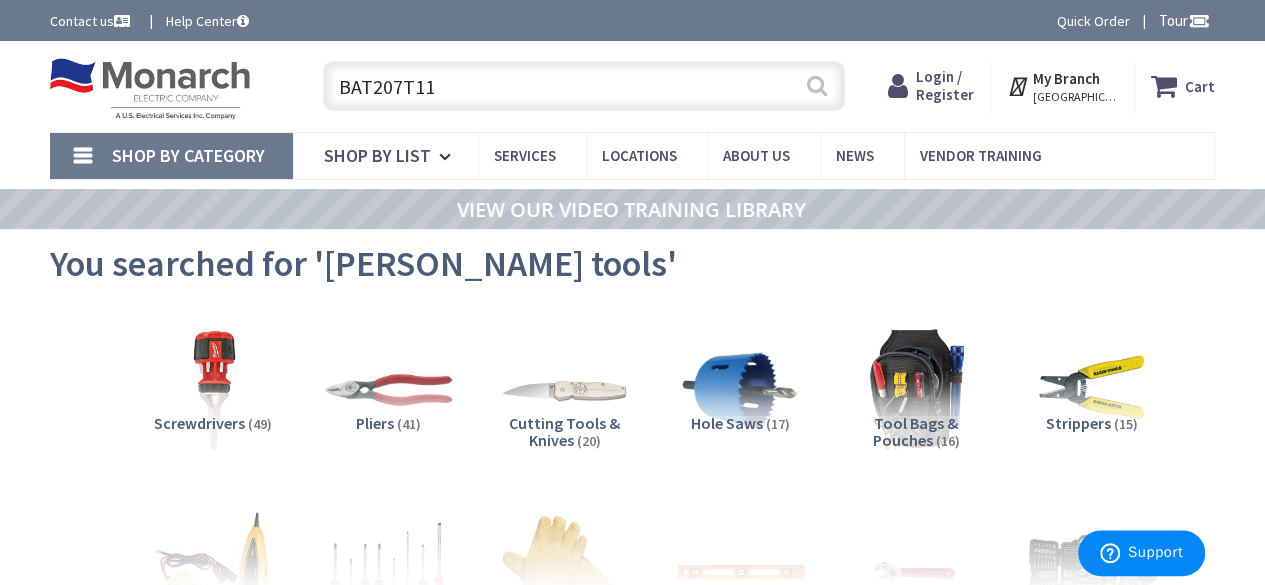 type on "BAT207T11" 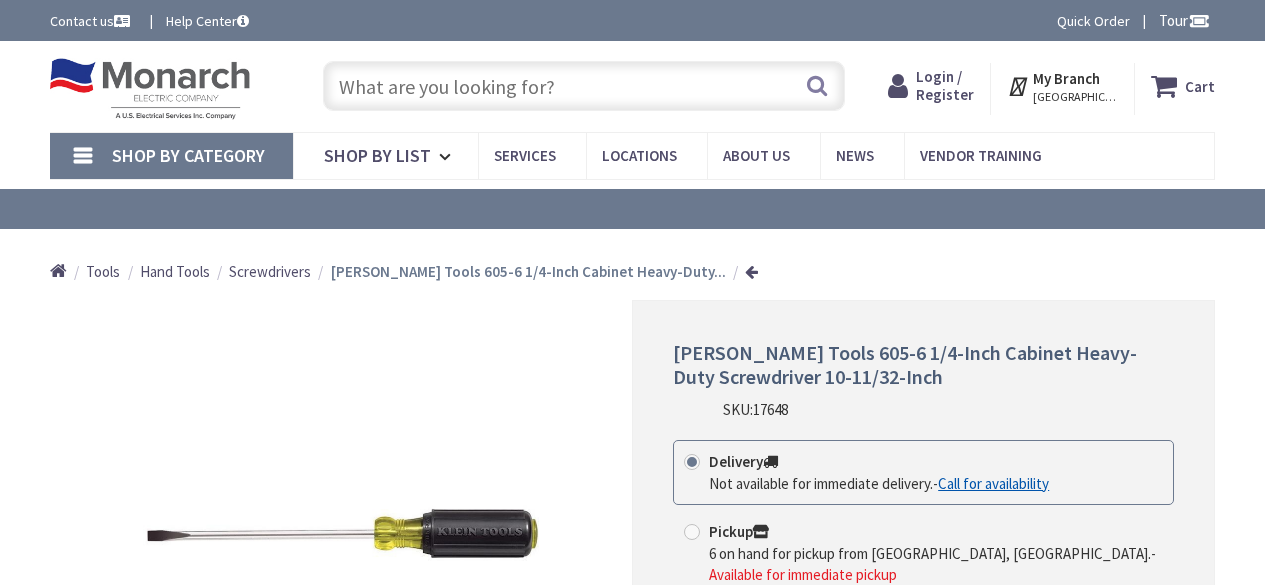 scroll, scrollTop: 0, scrollLeft: 0, axis: both 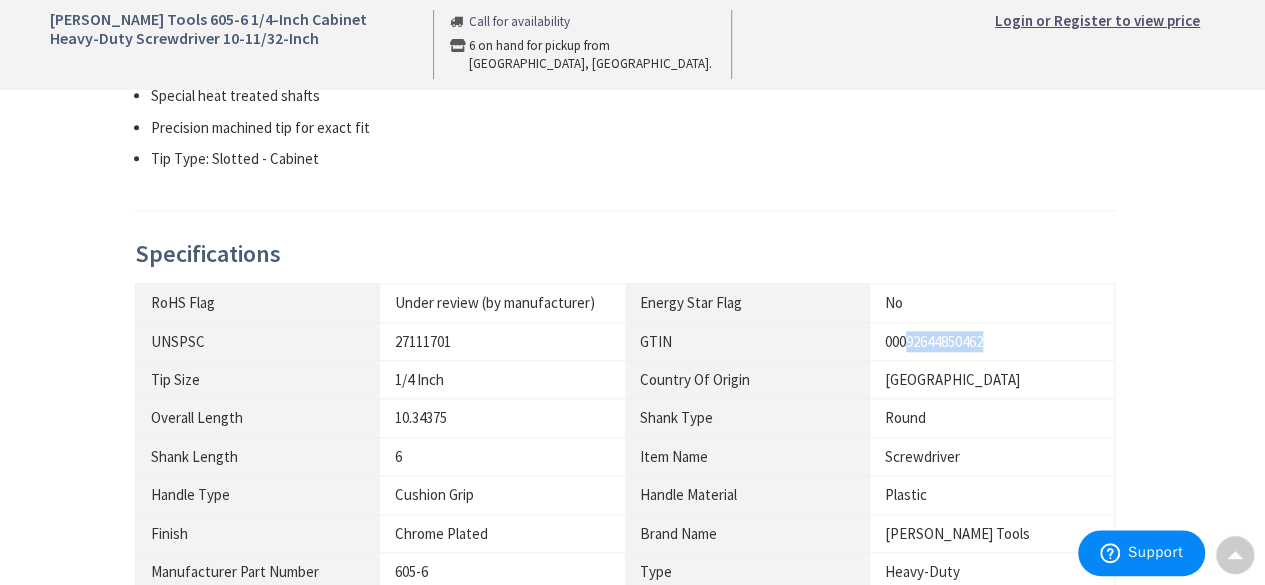 drag, startPoint x: 910, startPoint y: 340, endPoint x: 1037, endPoint y: 343, distance: 127.03543 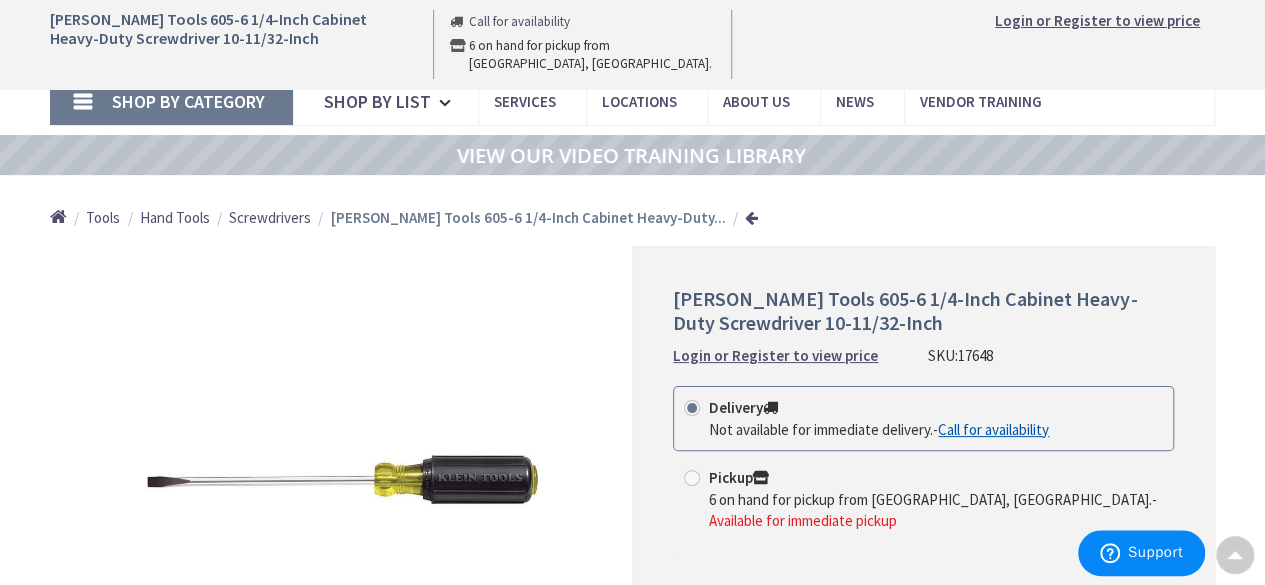 scroll, scrollTop: 0, scrollLeft: 0, axis: both 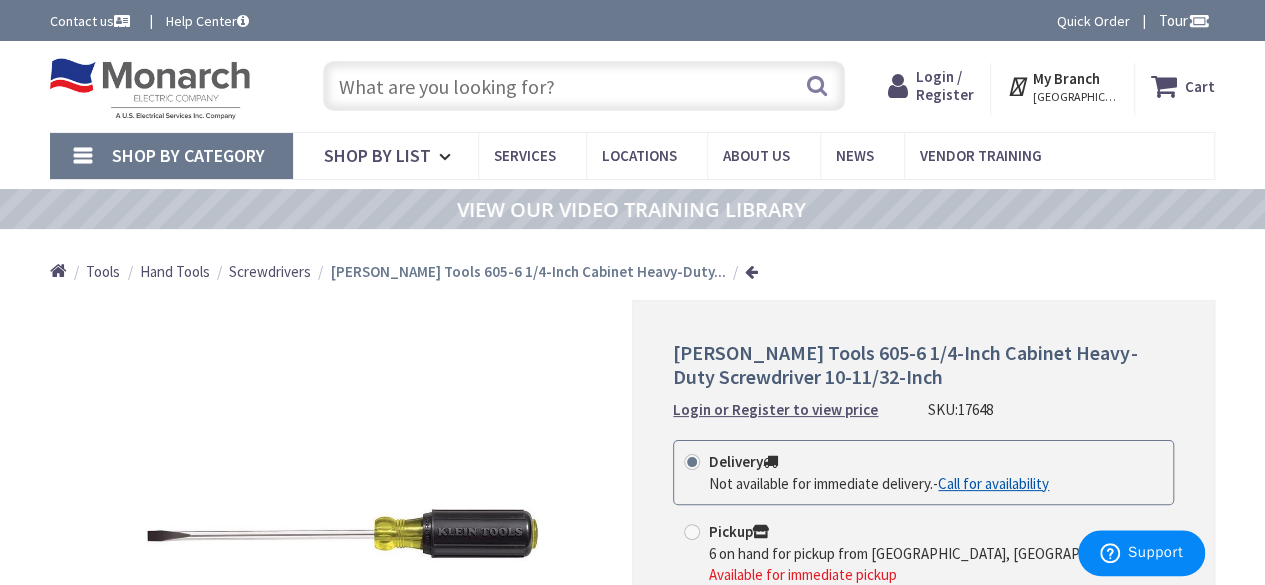 click at bounding box center (584, 86) 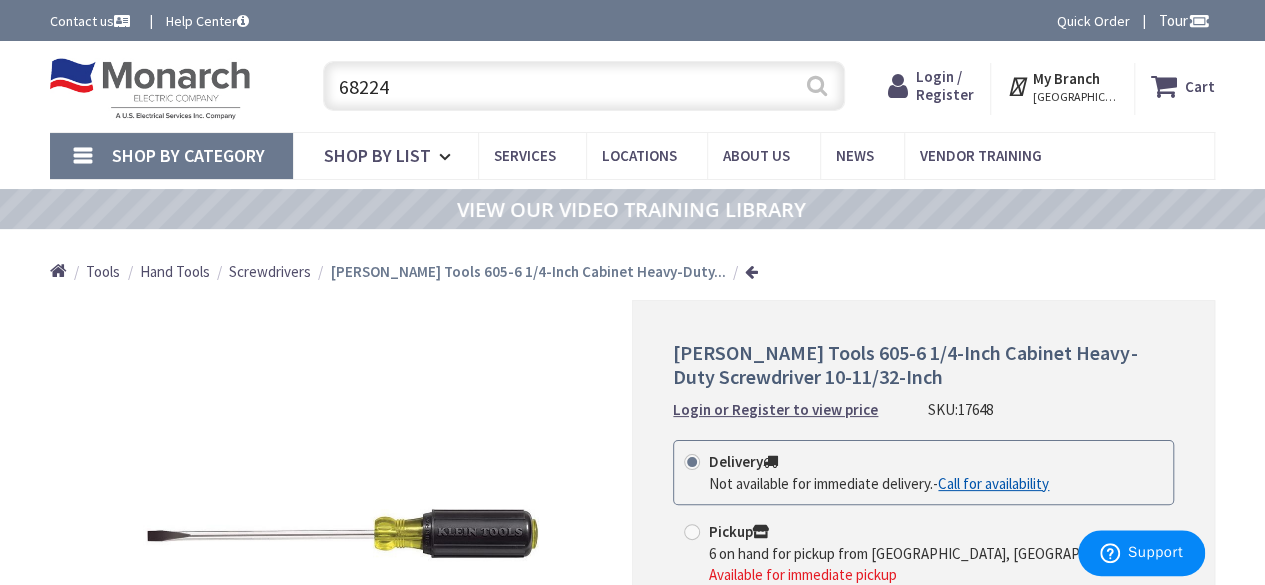 type on "68224" 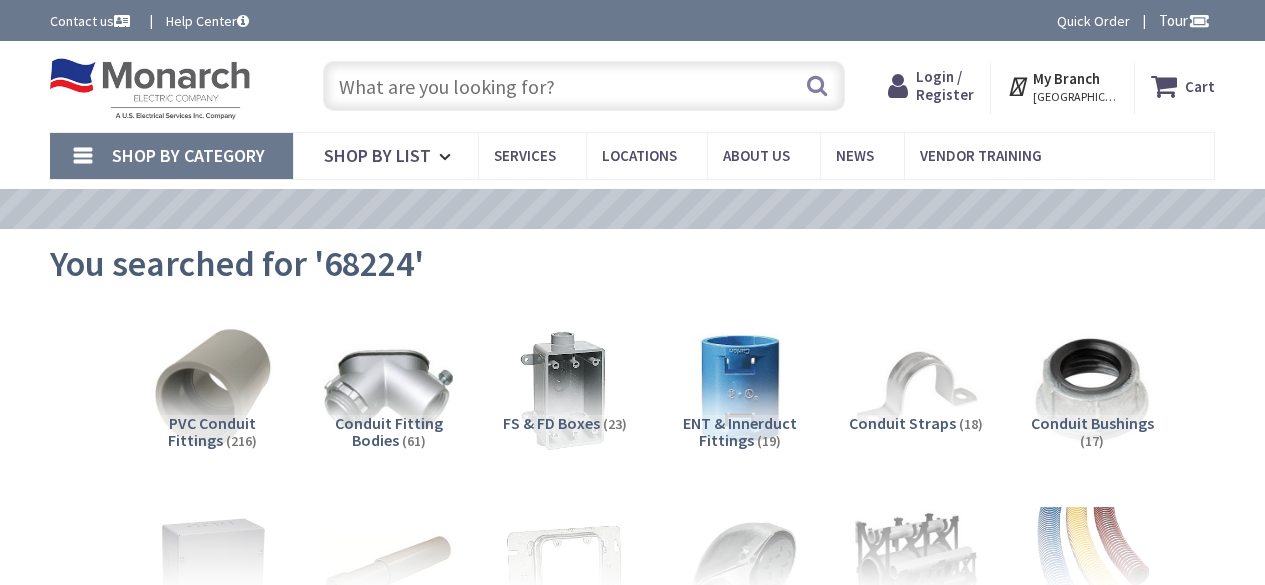 scroll, scrollTop: 0, scrollLeft: 0, axis: both 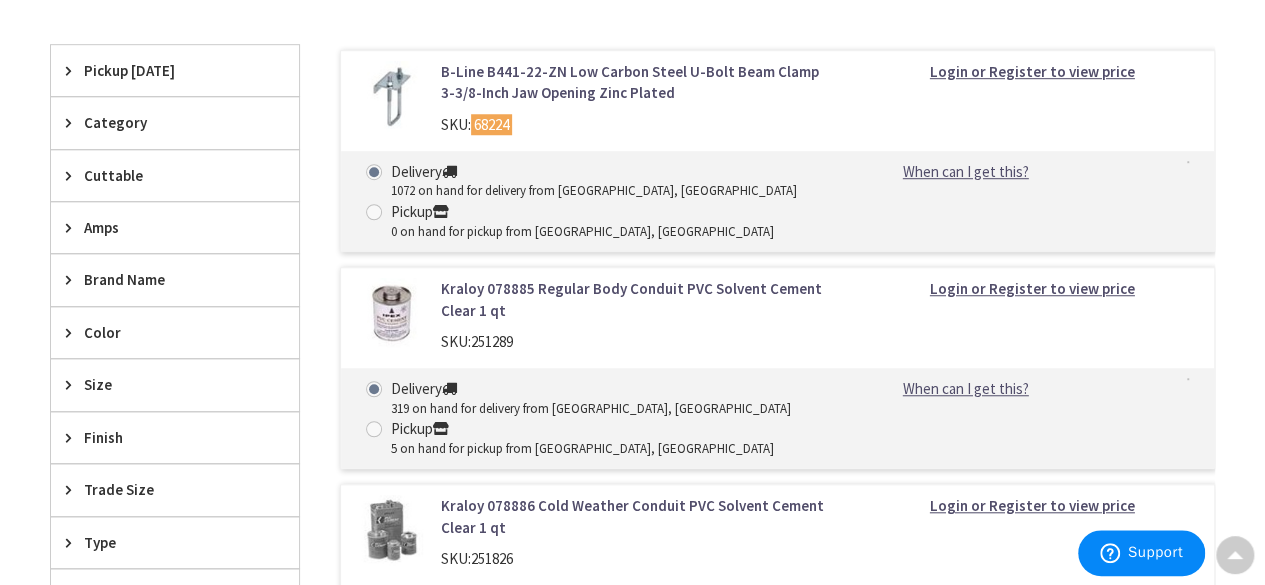 click on "Brand Name" at bounding box center (165, 279) 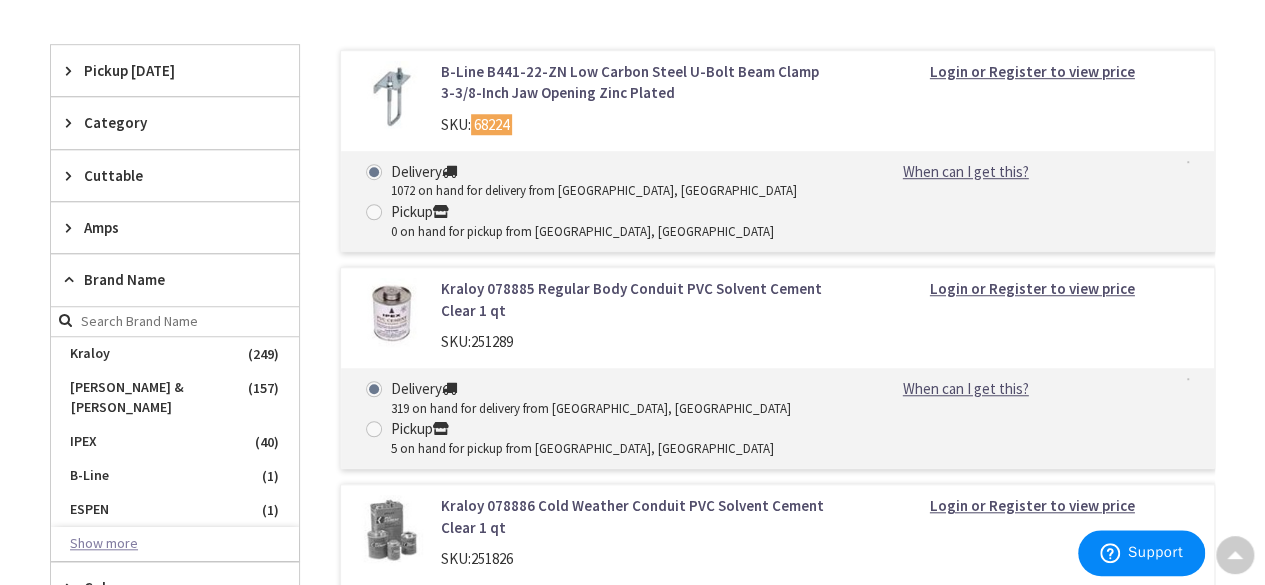 click on "Show more" at bounding box center (175, 544) 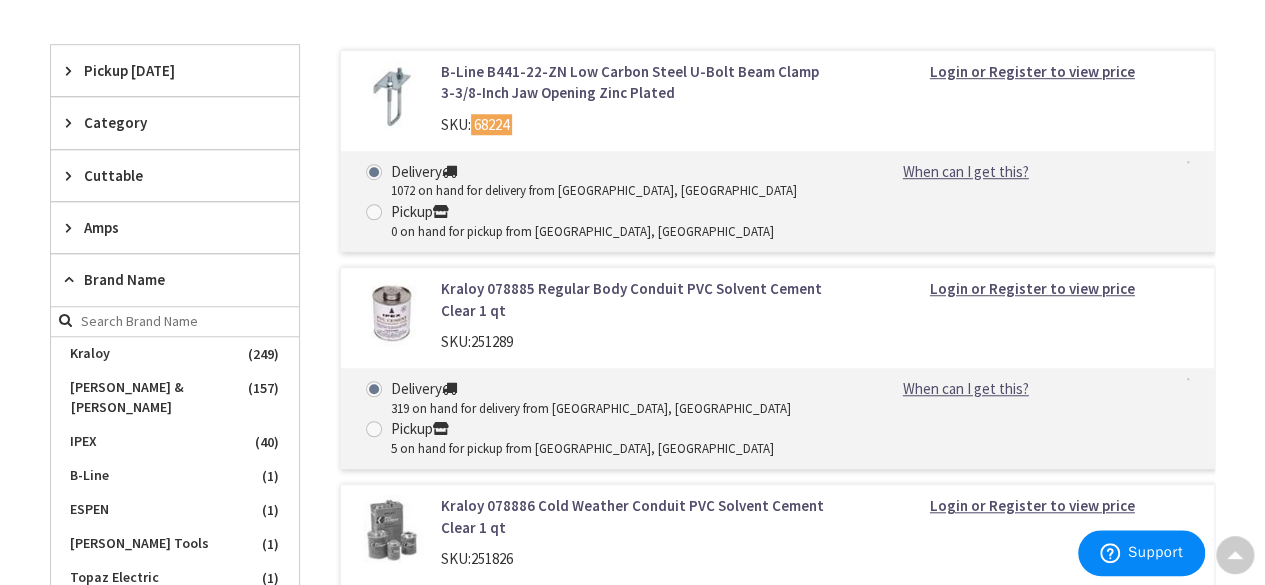 click on "[PERSON_NAME] Tools" at bounding box center (175, 544) 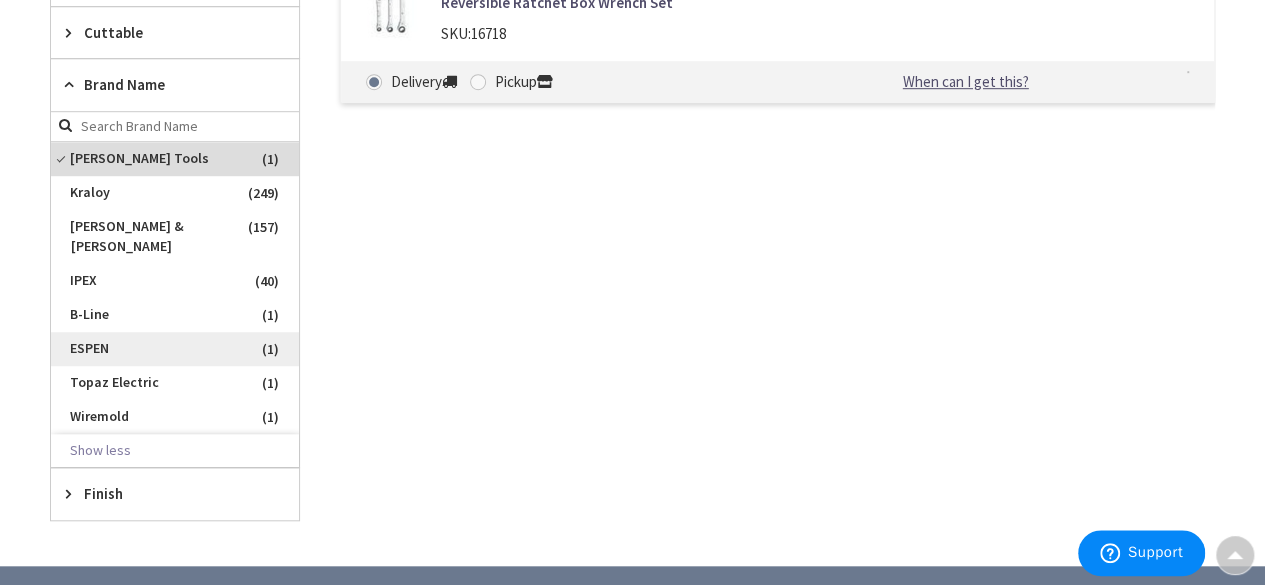 scroll, scrollTop: 527, scrollLeft: 0, axis: vertical 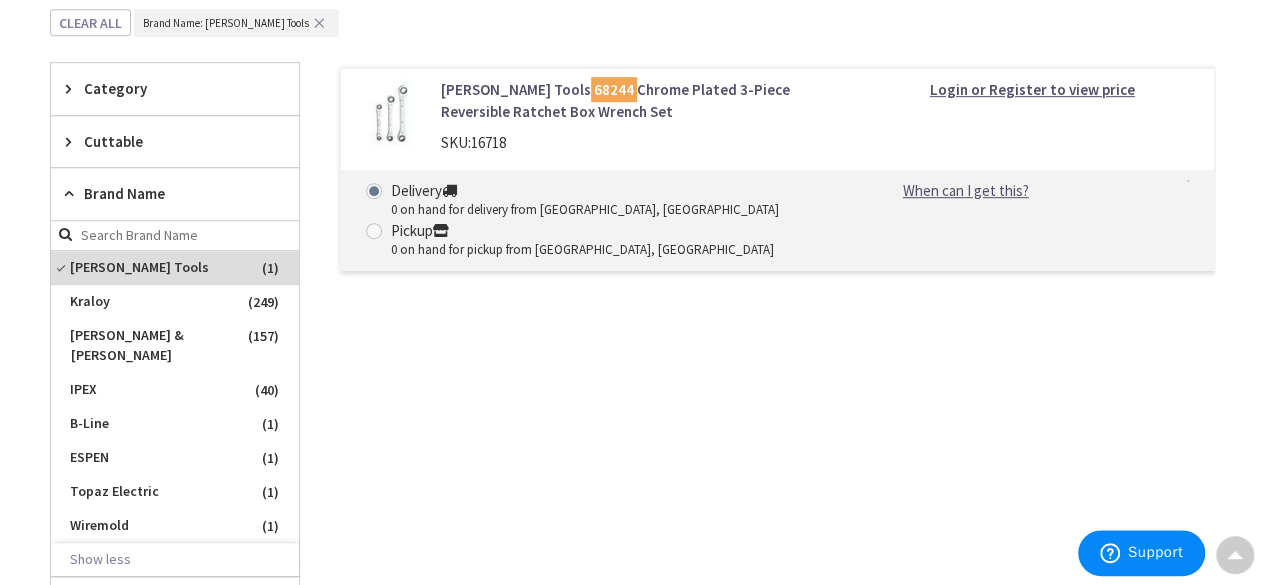 click on "Delivery
0 on hand for delivery from Cranbury, NJ
Pickup
0 on hand for pickup from New Rochelle, NY
When can I get this?
When can I get this?
Deliver  -            Call for availability
Pickup  -       Out of stock. Call  +1-609-900-7679  to confirm pickup." at bounding box center (777, 220) 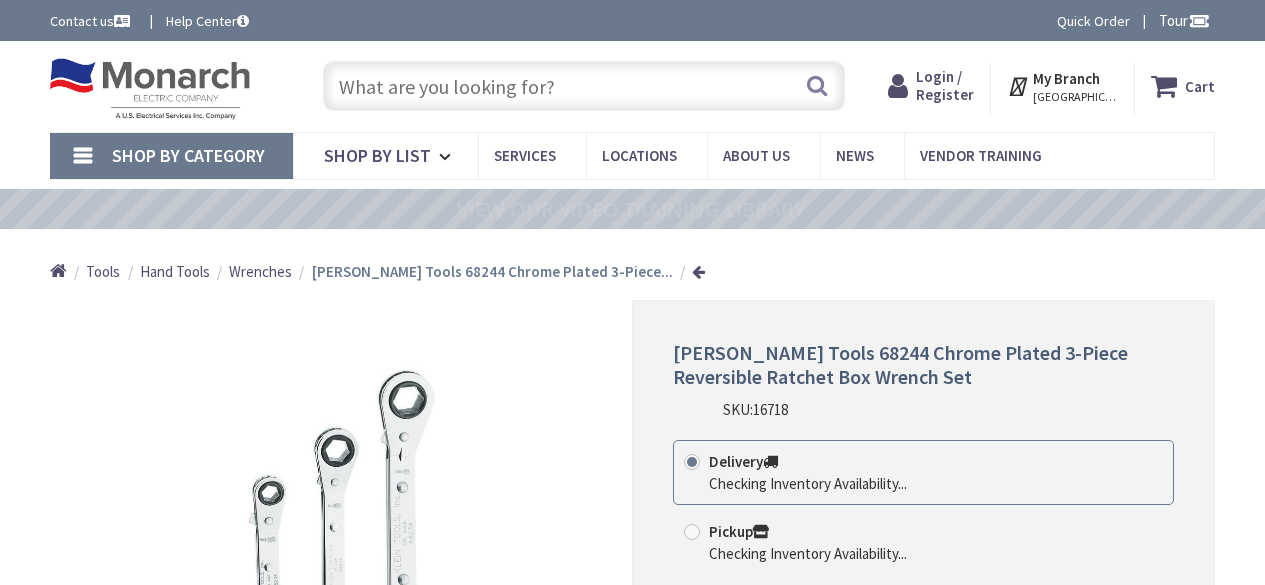 scroll, scrollTop: 0, scrollLeft: 0, axis: both 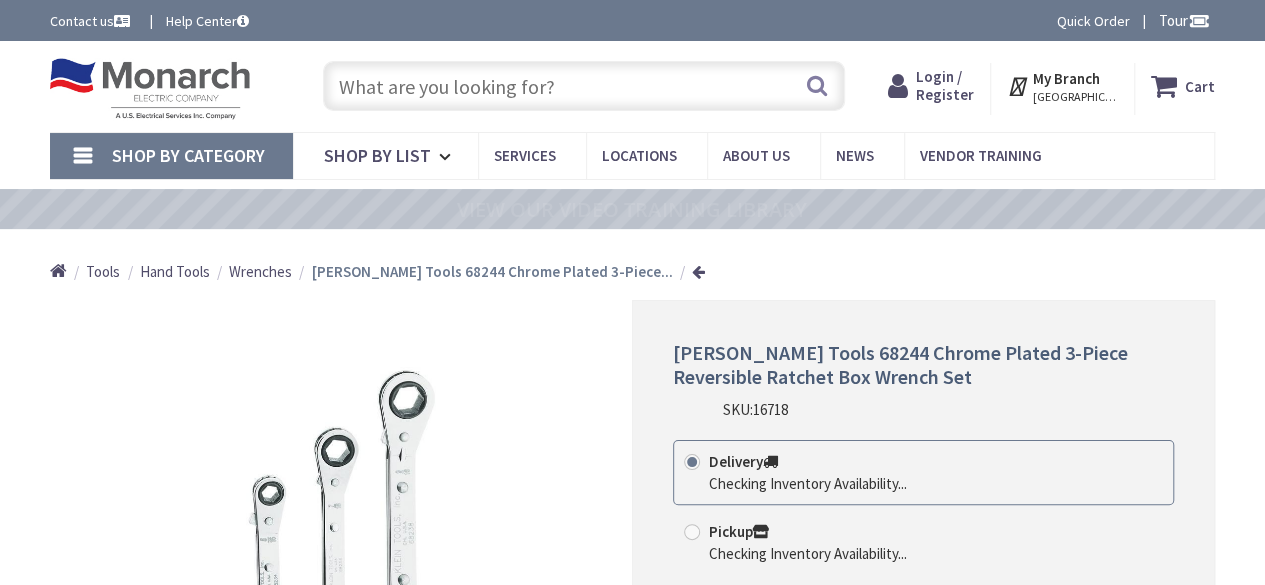 click on "VIEW OUR VIDEO TRAINING LIBRARY" 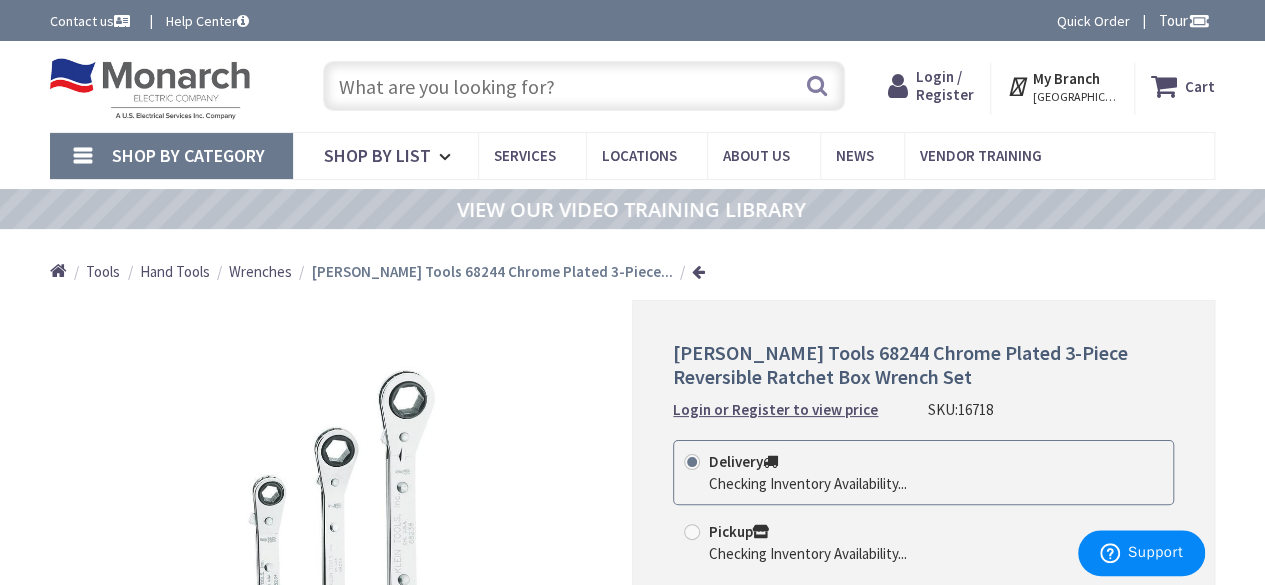 type on "92644682247" 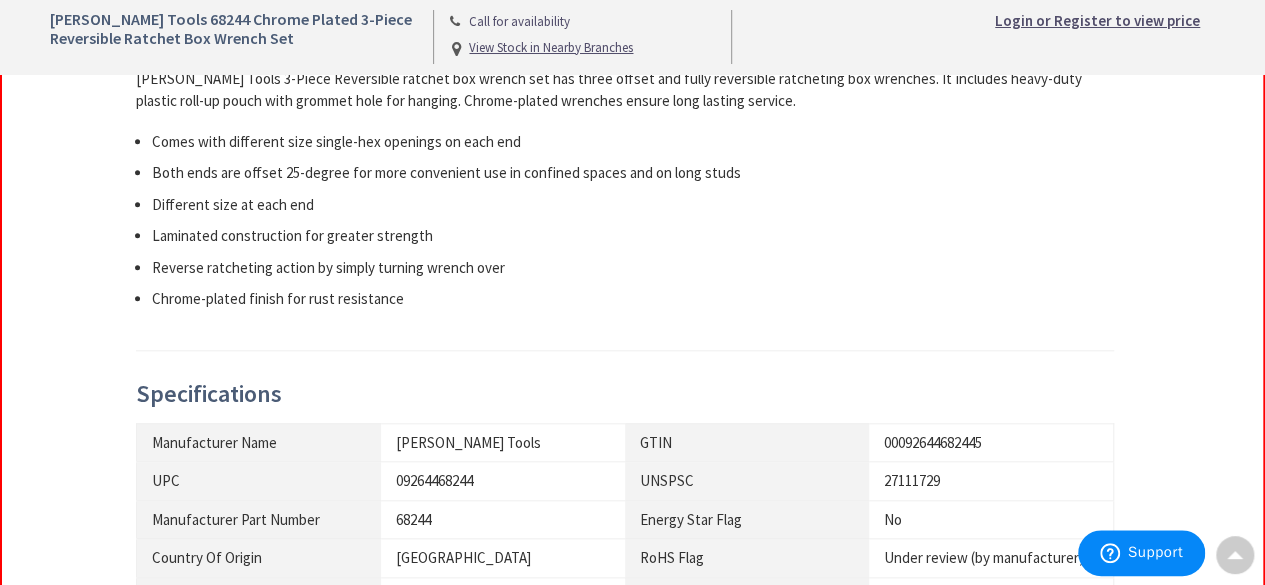 scroll, scrollTop: 955, scrollLeft: 0, axis: vertical 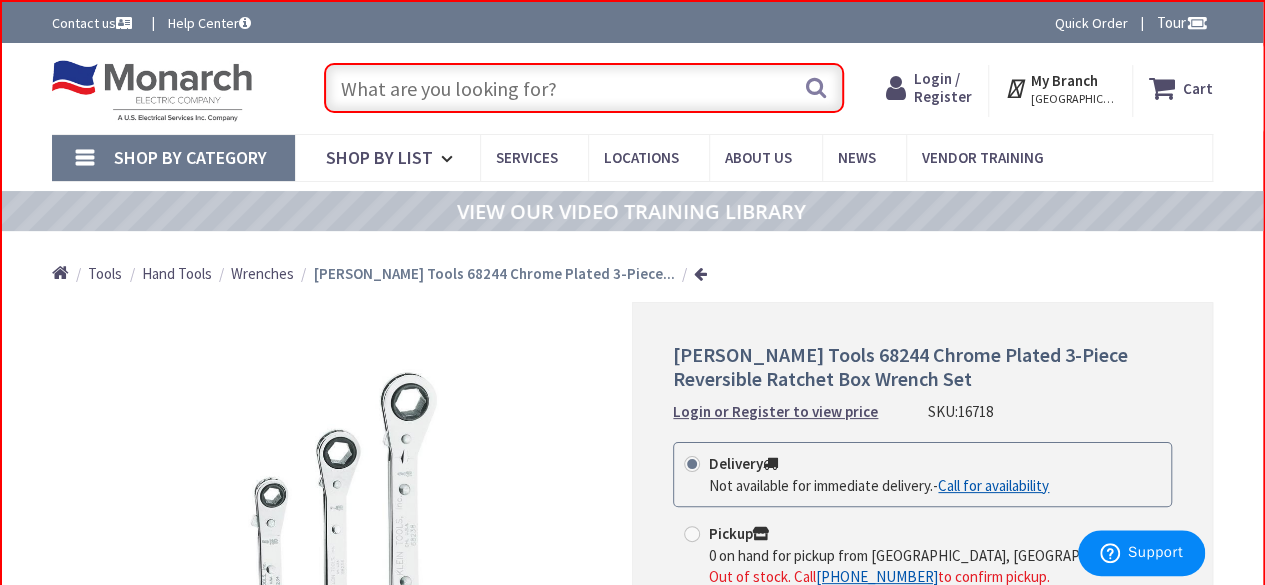 click at bounding box center [584, 88] 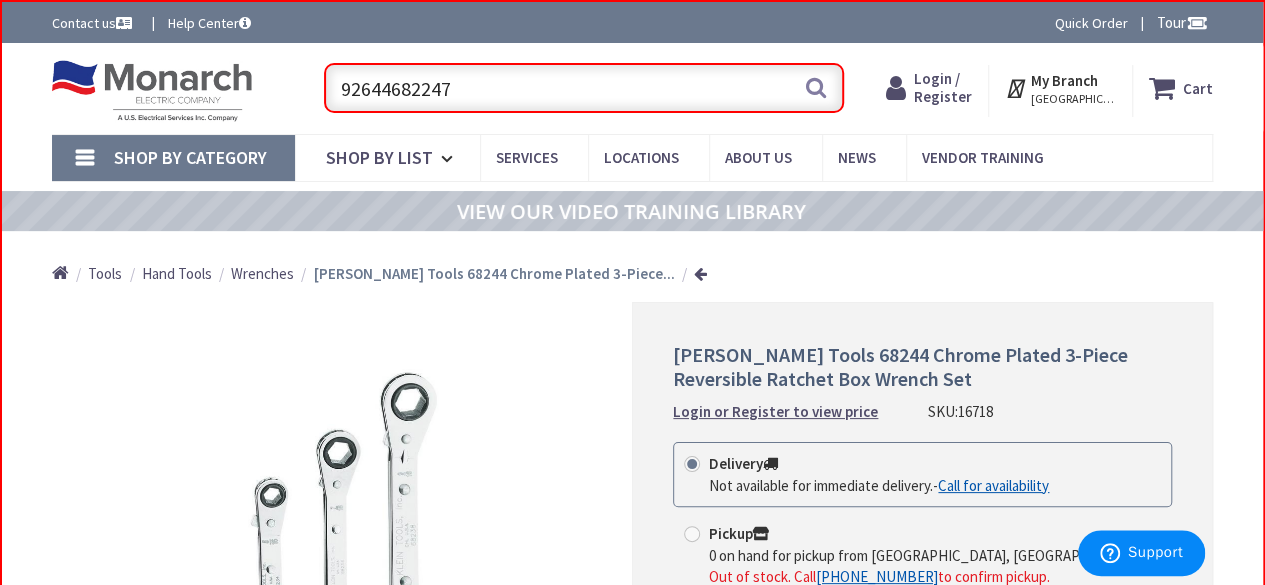 click on "92644682247" at bounding box center [584, 88] 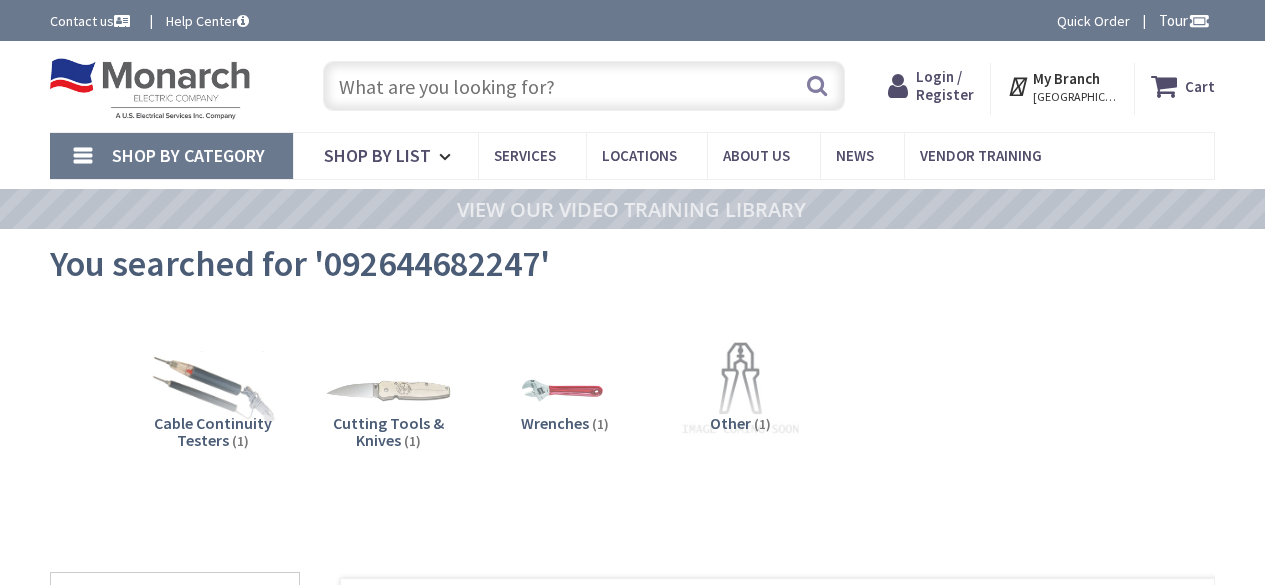 scroll, scrollTop: 0, scrollLeft: 0, axis: both 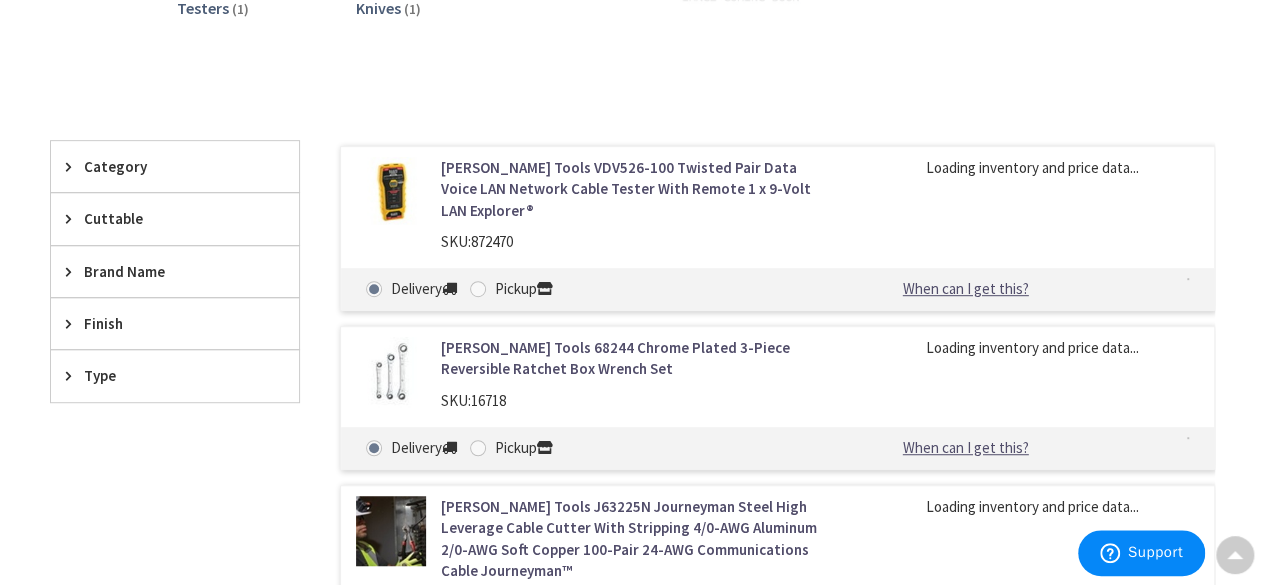 click on "Brand Name" at bounding box center (165, 271) 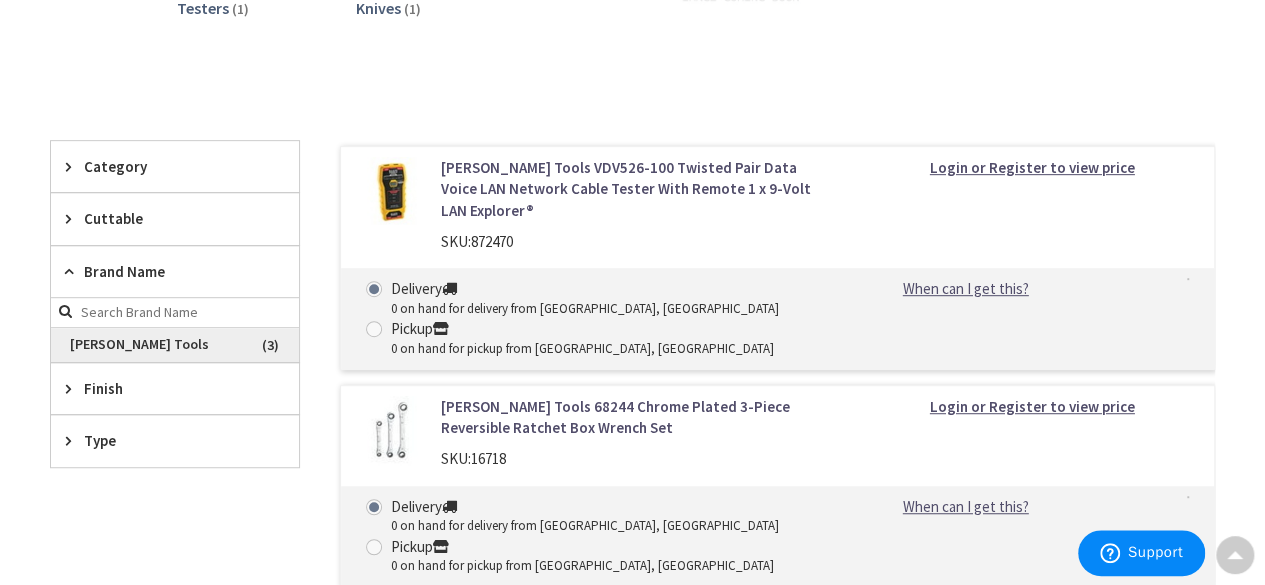 click on "Klein Tools" at bounding box center (175, 345) 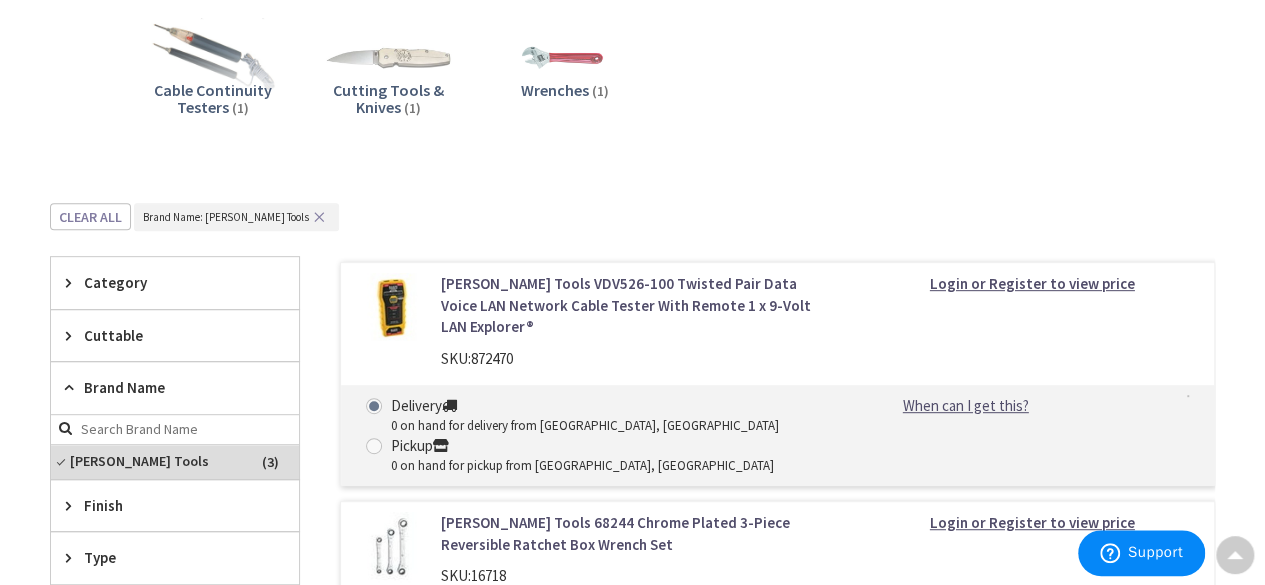 scroll, scrollTop: 376, scrollLeft: 0, axis: vertical 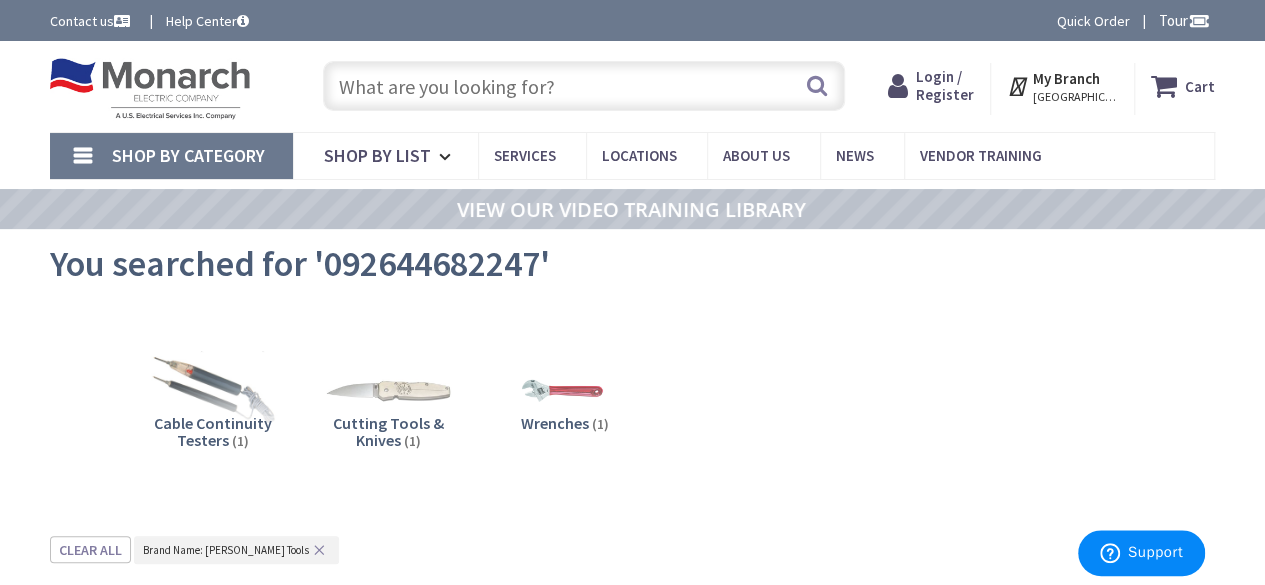 click at bounding box center (584, 86) 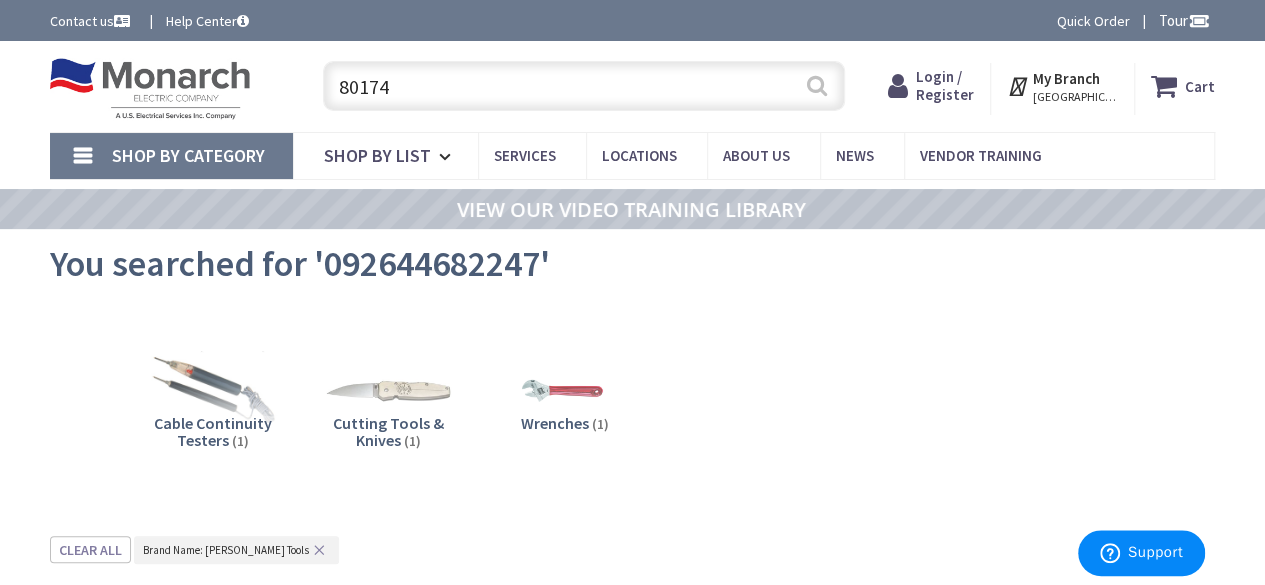 type on "80174" 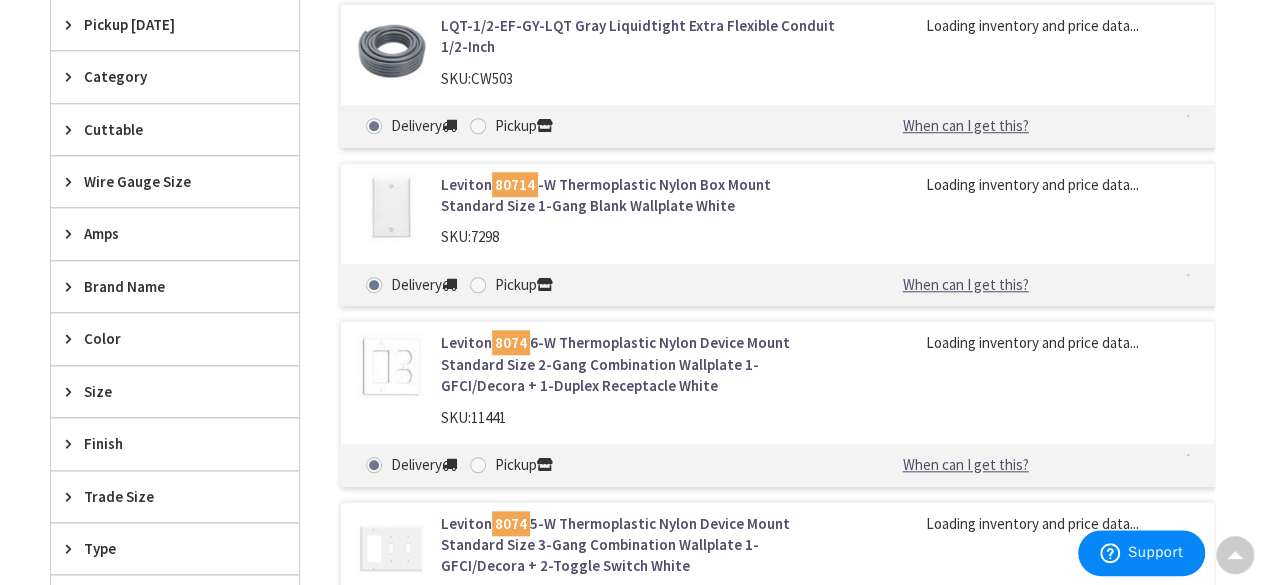 scroll, scrollTop: 0, scrollLeft: 0, axis: both 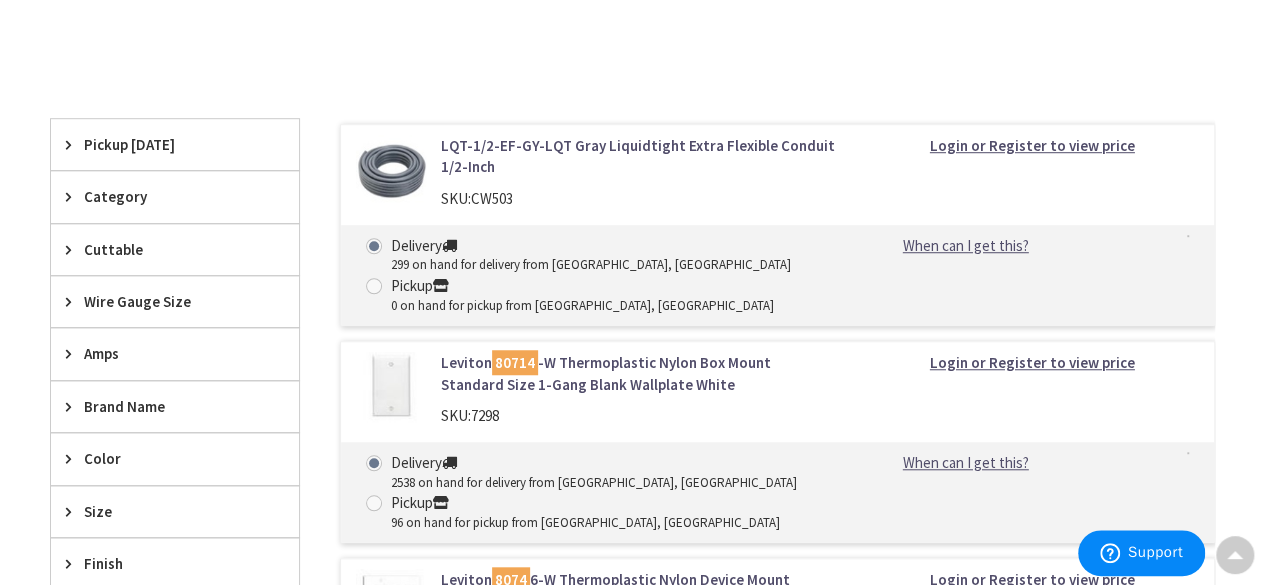 click on "Brand Name" at bounding box center [175, 406] 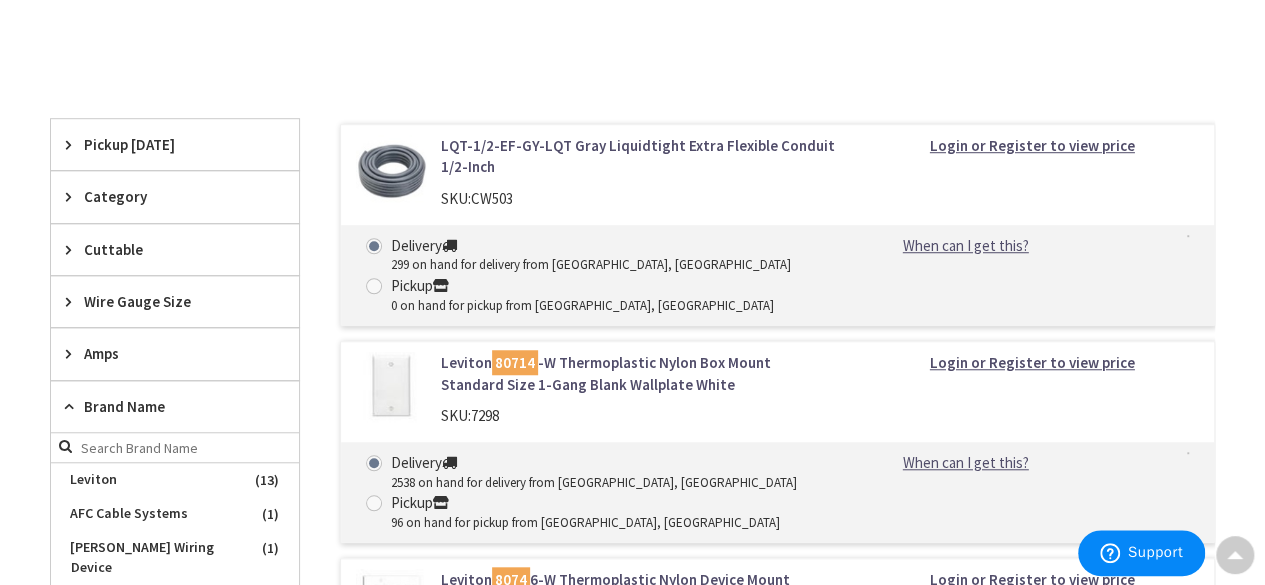 scroll, scrollTop: 1148, scrollLeft: 0, axis: vertical 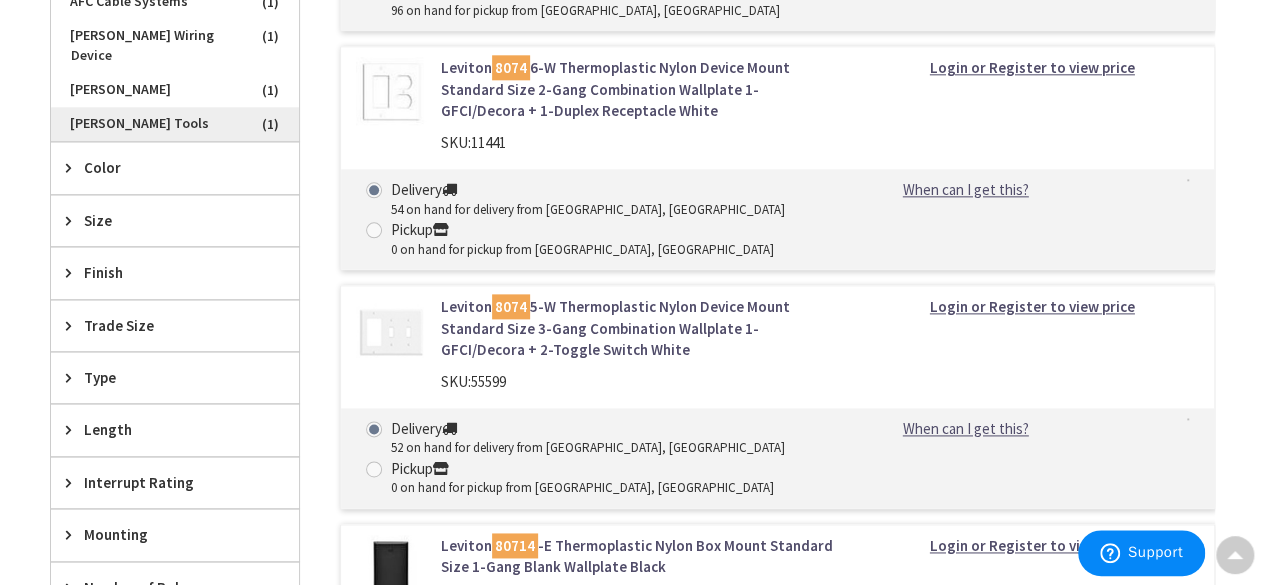 click on "Klein Tools" at bounding box center [175, 124] 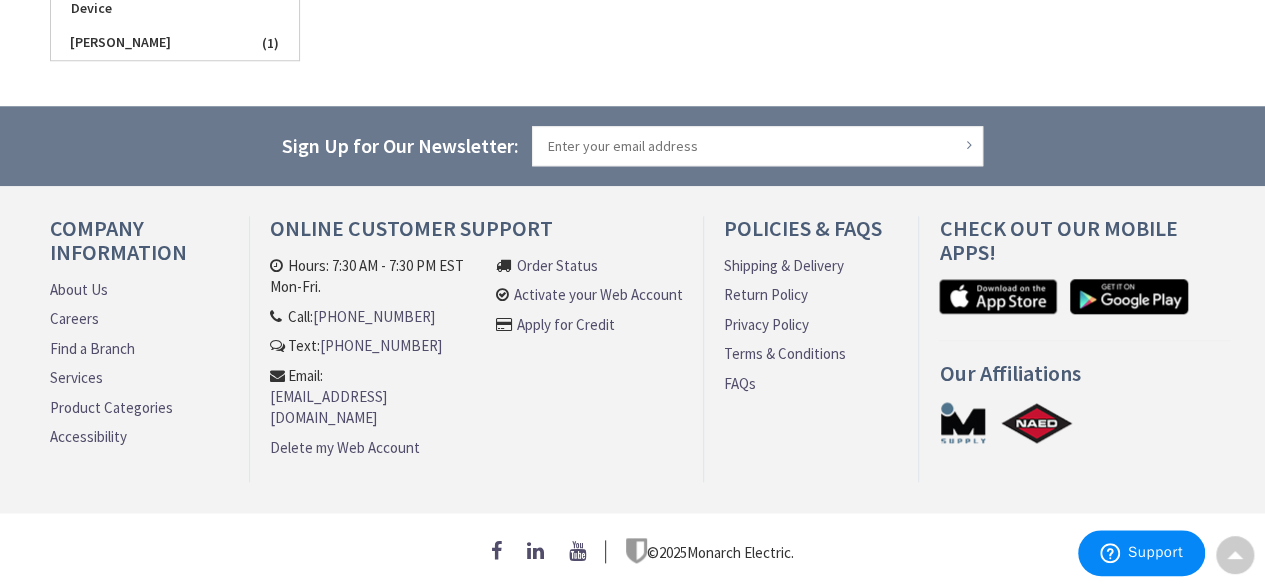 scroll, scrollTop: 862, scrollLeft: 0, axis: vertical 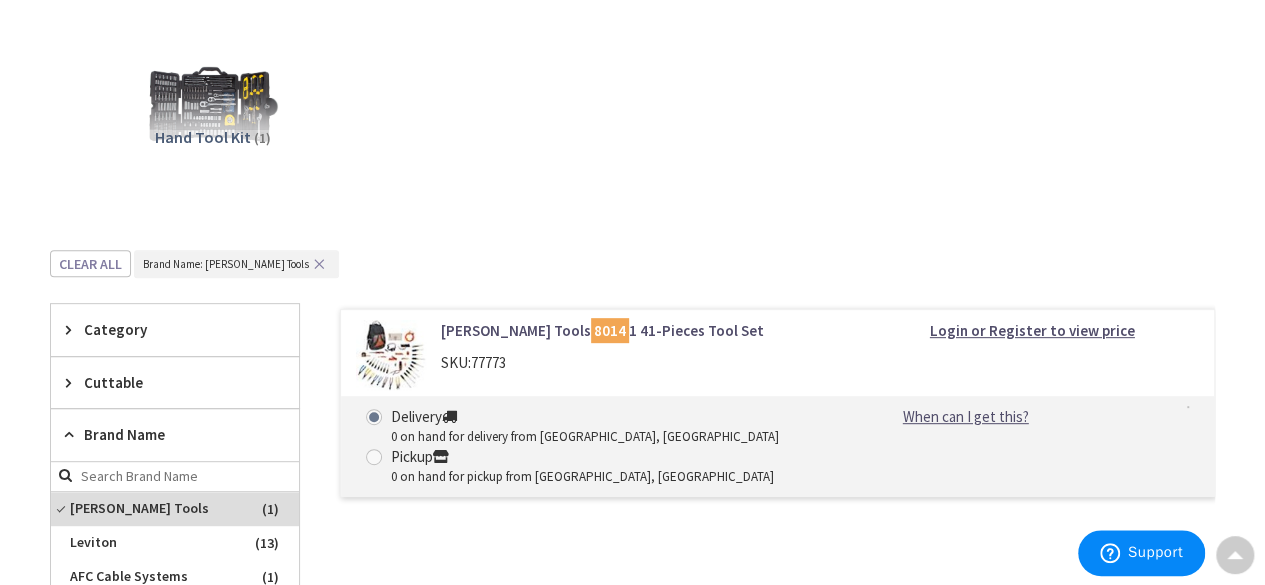 click on "Klein Tools  8014 1 41-Pieces Tool Set" at bounding box center [638, 330] 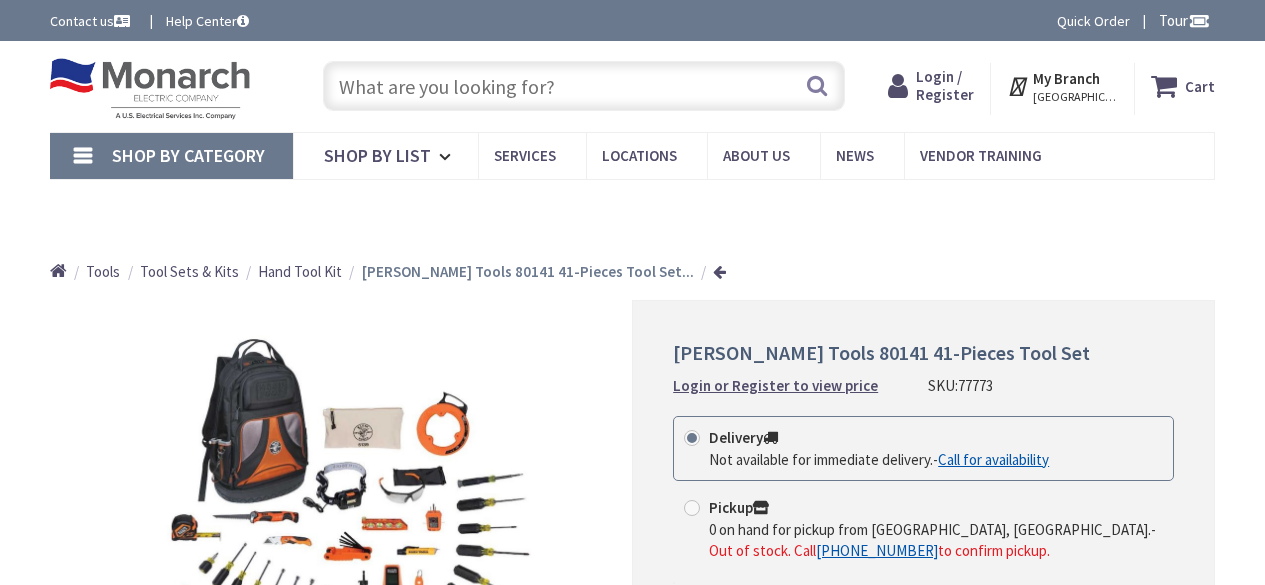 scroll, scrollTop: 0, scrollLeft: 0, axis: both 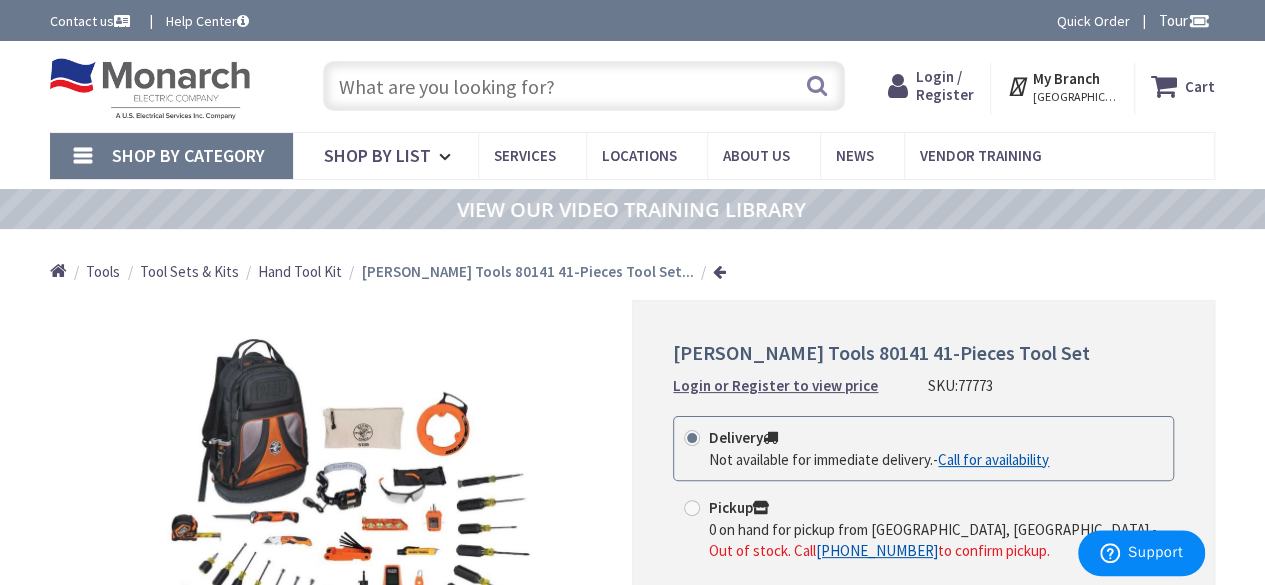 paste on "D53110" 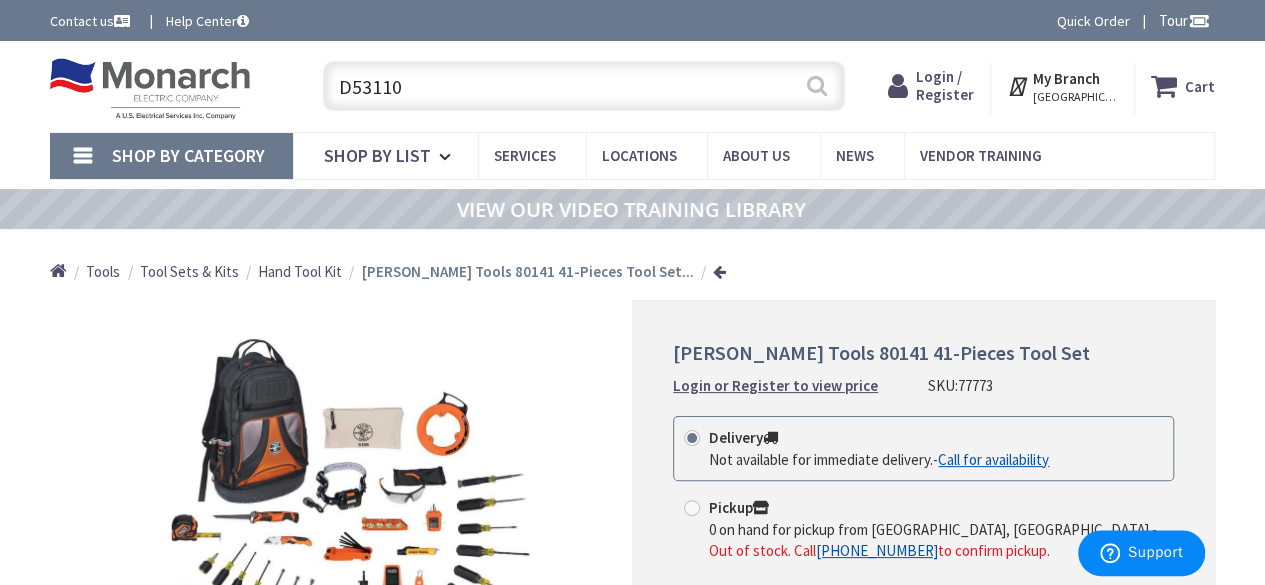 type on "D53110" 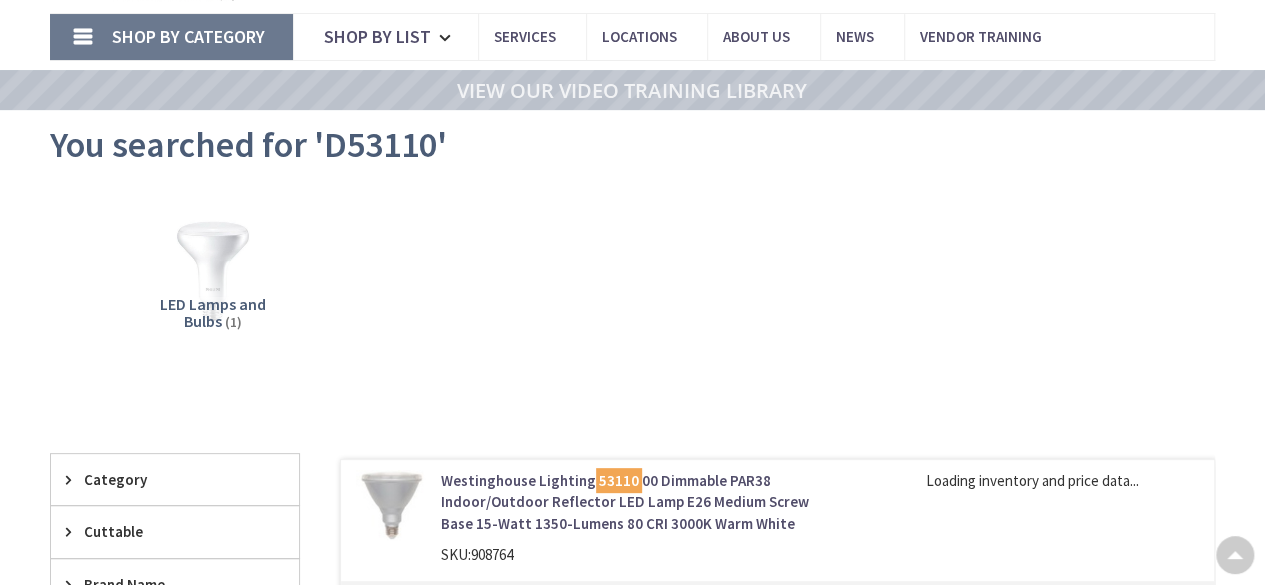 scroll, scrollTop: 119, scrollLeft: 0, axis: vertical 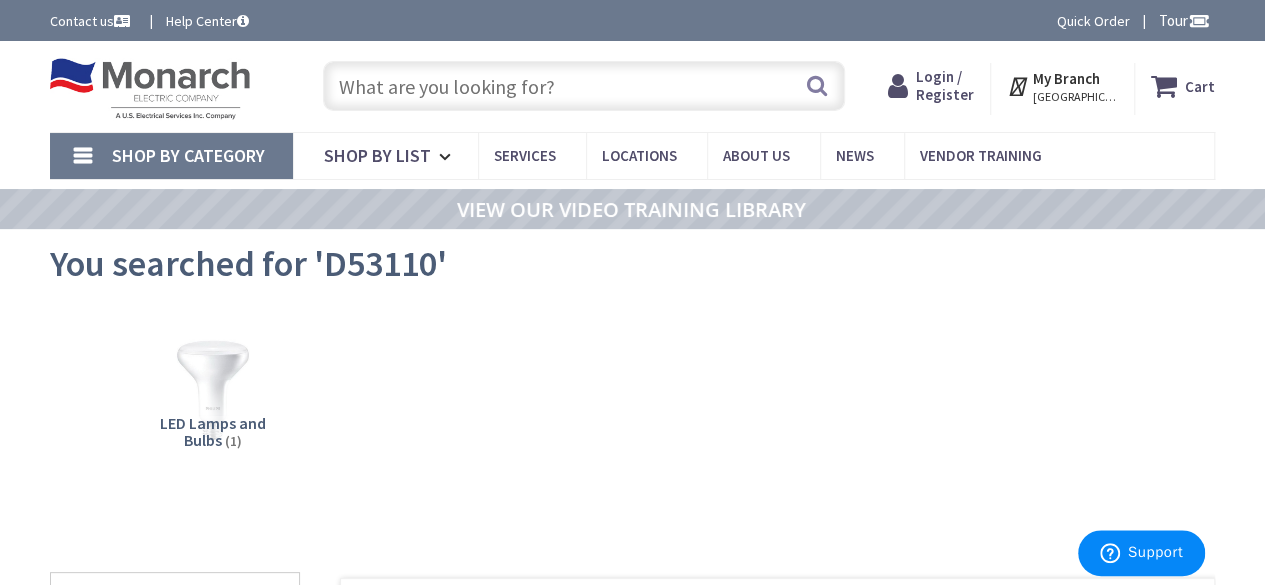 click at bounding box center [584, 86] 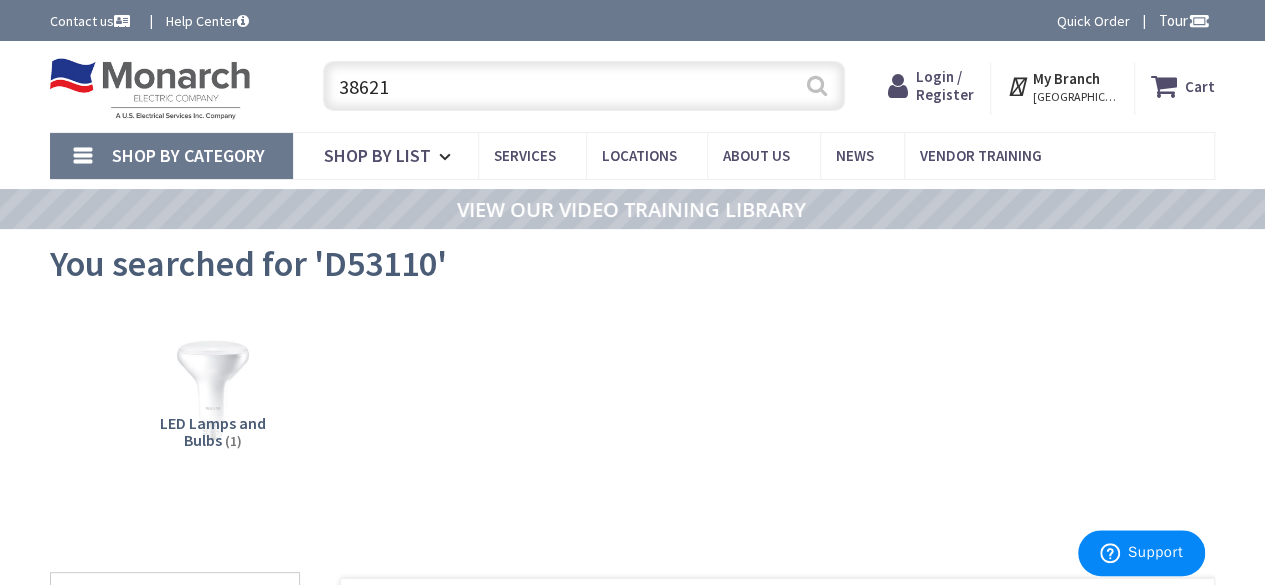 type on "38621" 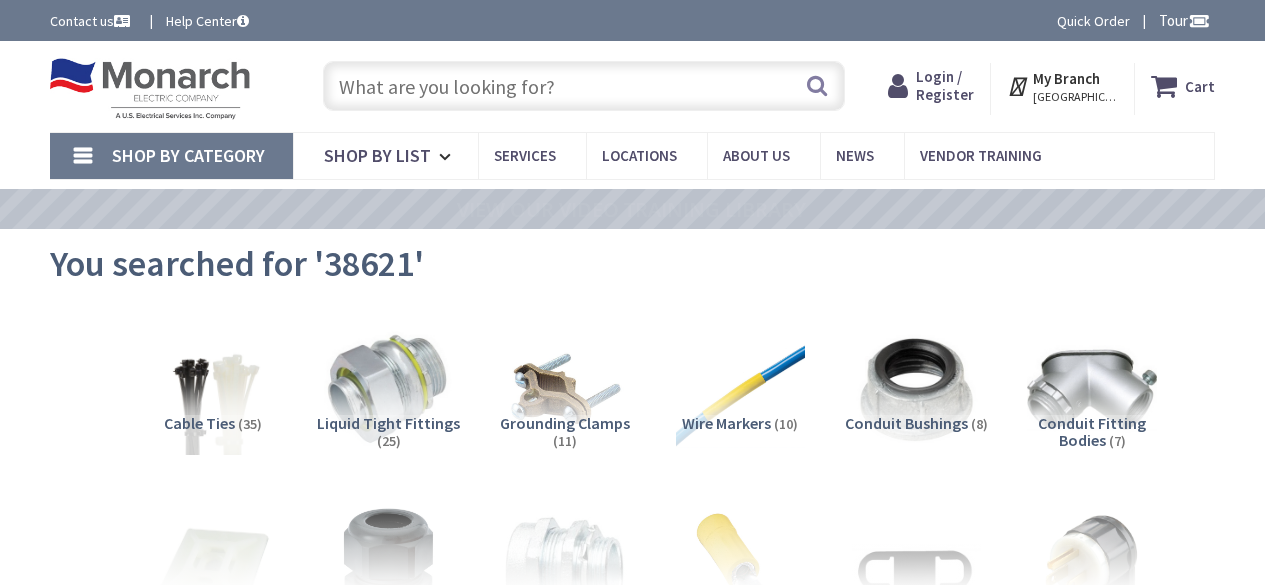 scroll, scrollTop: 0, scrollLeft: 0, axis: both 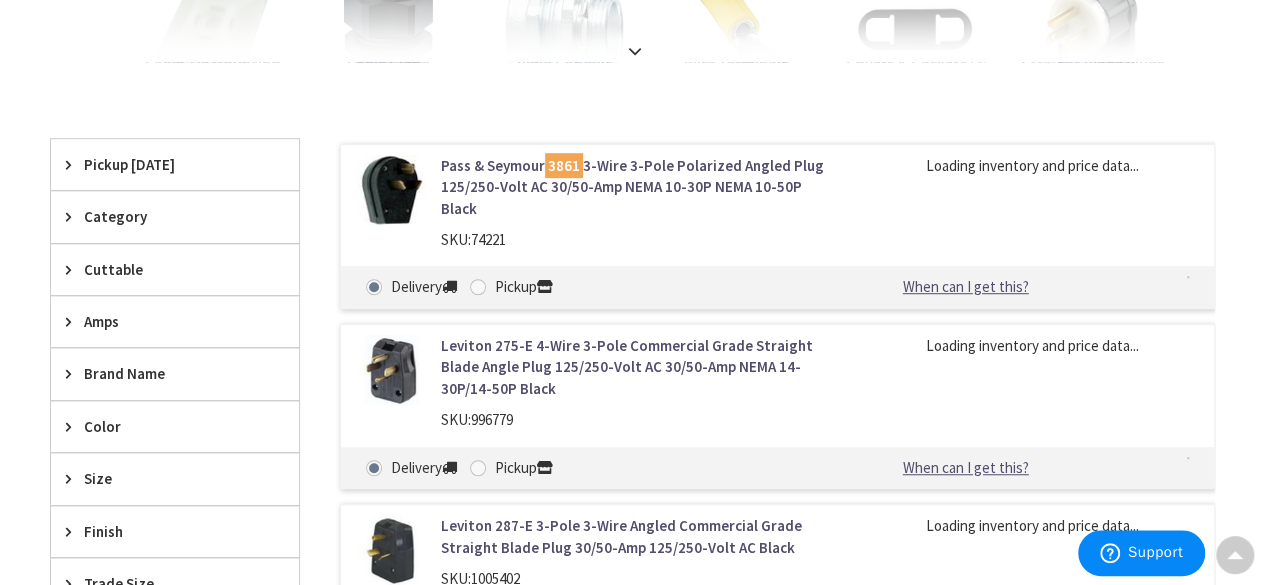 drag, startPoint x: 1276, startPoint y: 167, endPoint x: 1279, endPoint y: 315, distance: 148.0304 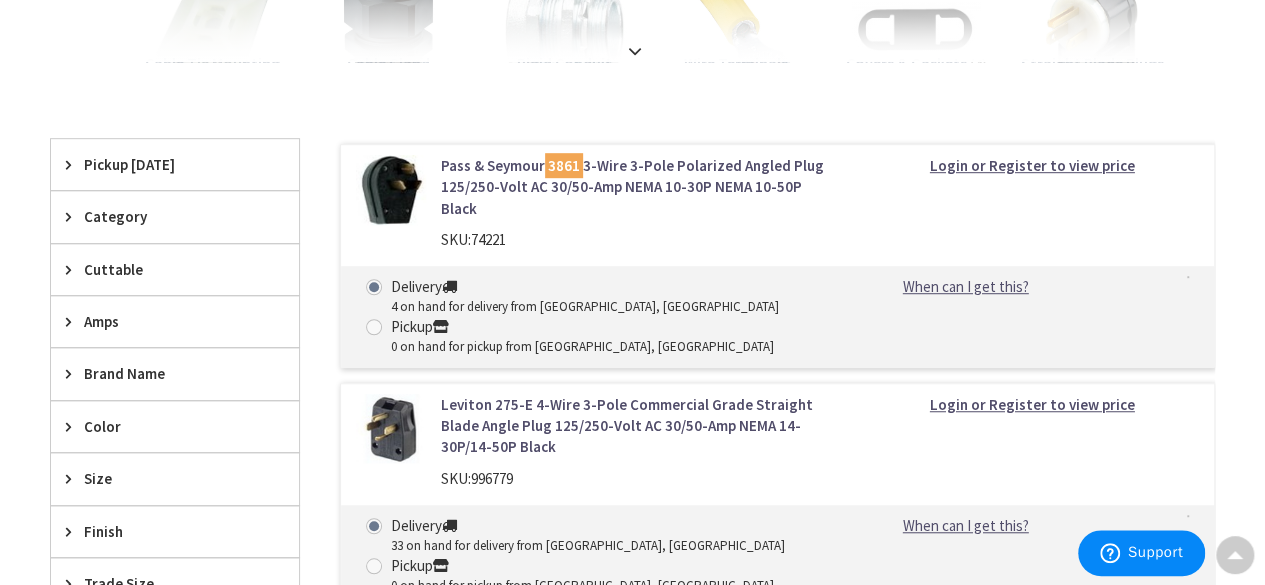click on "Brand Name" at bounding box center [165, 373] 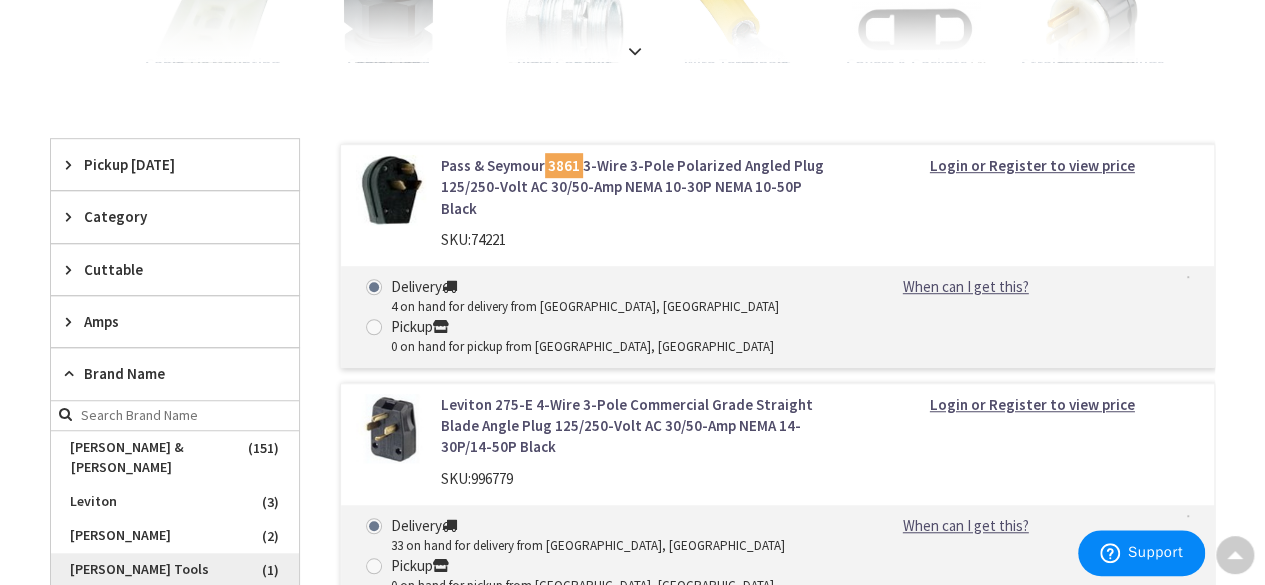 click on "[PERSON_NAME] Tools" at bounding box center (175, 570) 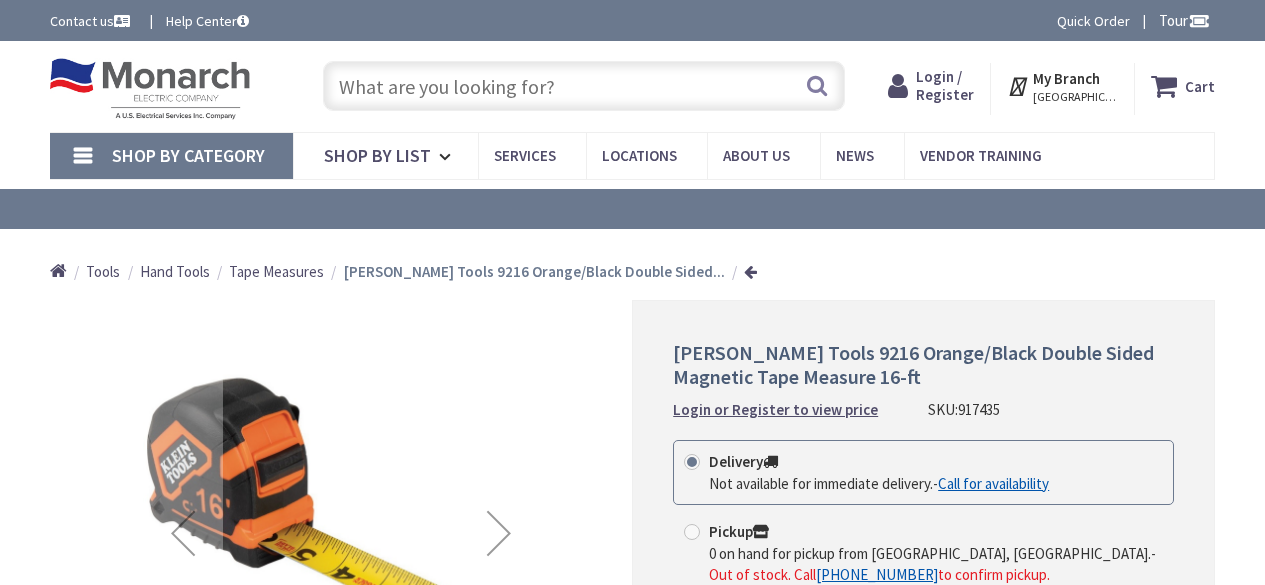 scroll, scrollTop: 0, scrollLeft: 0, axis: both 